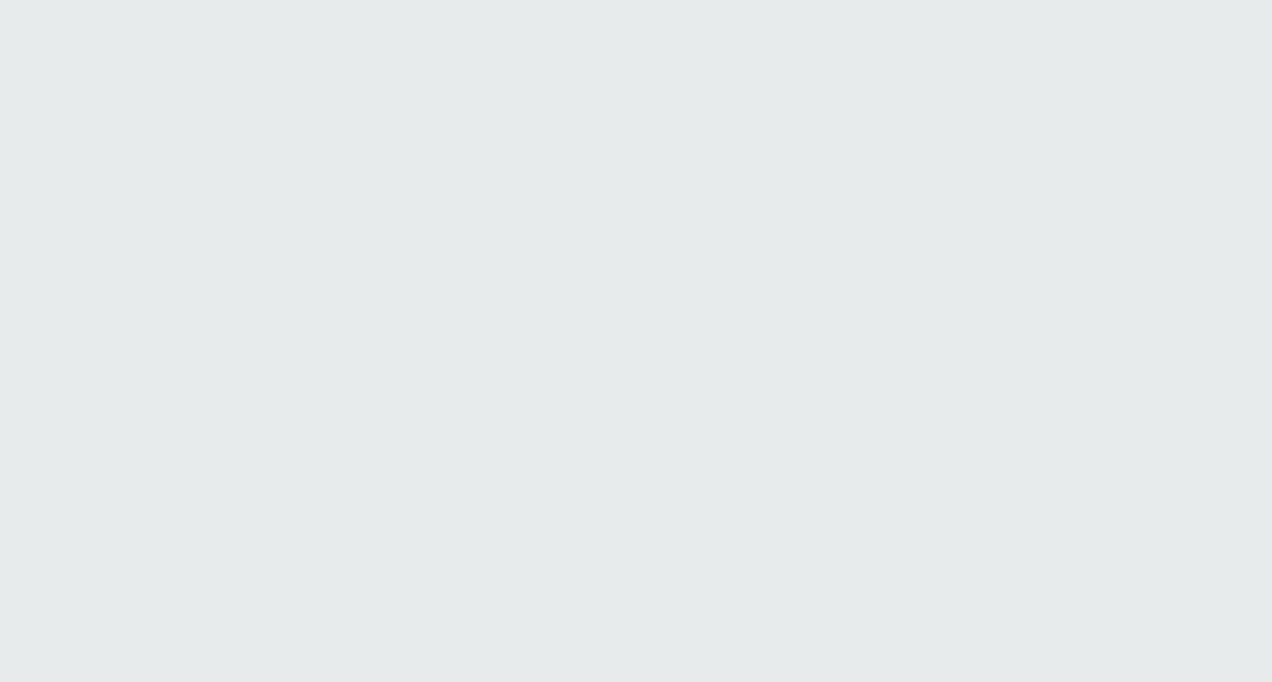 scroll, scrollTop: 0, scrollLeft: 0, axis: both 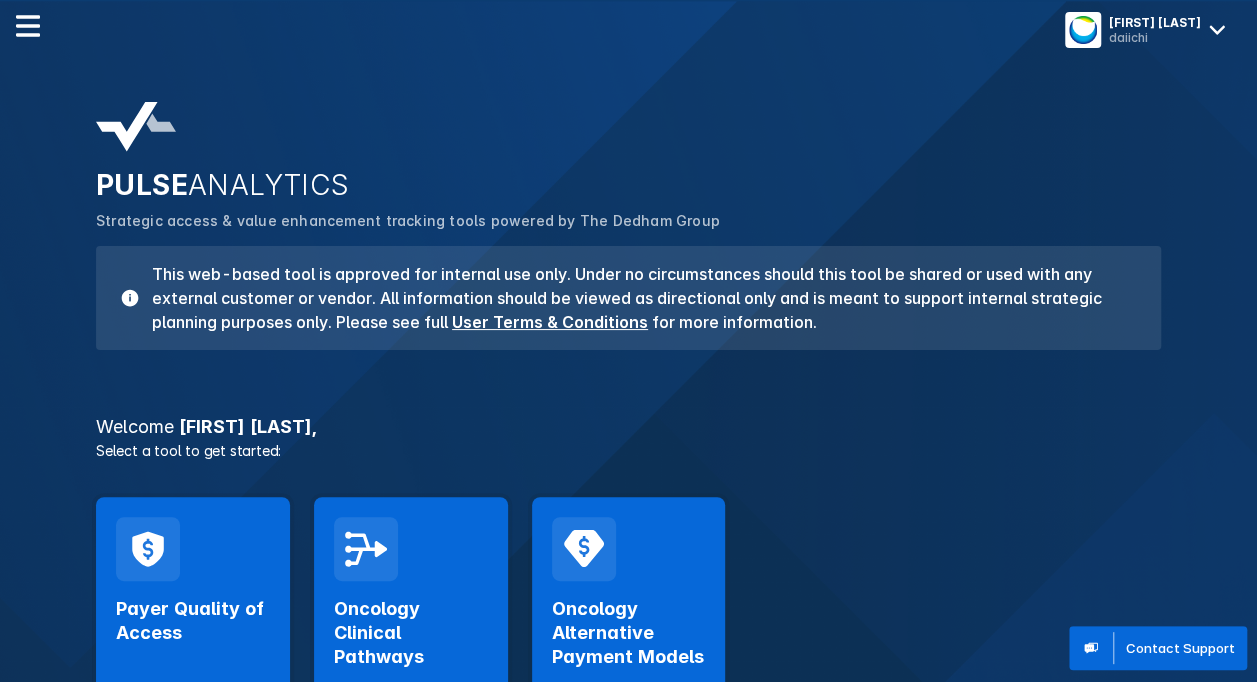click on "Oncology Clinical Pathways Launch Tool" at bounding box center (411, 618) 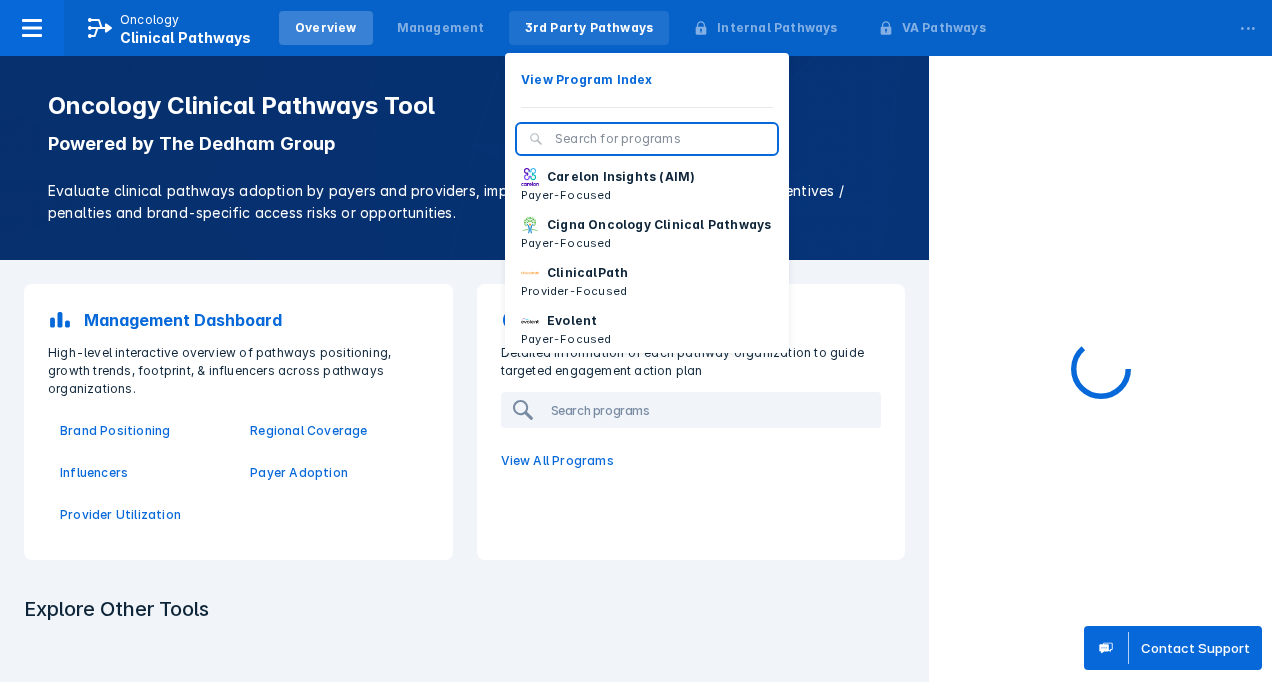 click on "3rd Party Pathways" at bounding box center (589, 28) 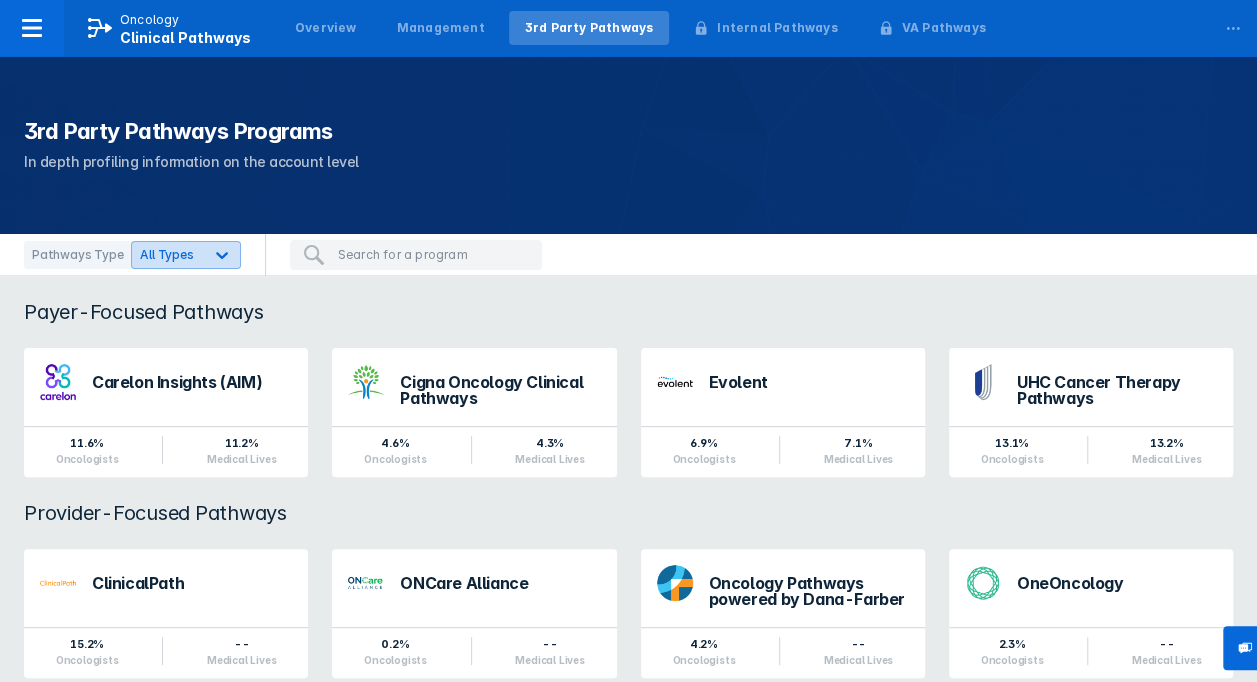 click at bounding box center [222, 255] 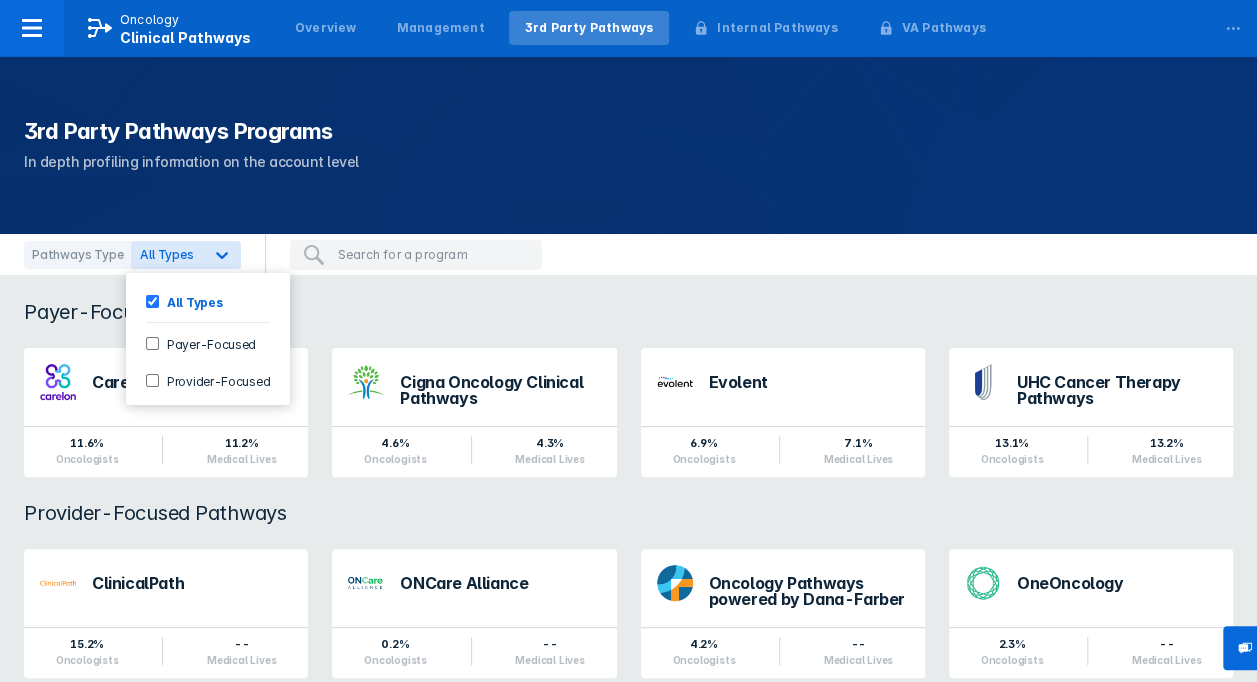 click on "Provider-Focused" at bounding box center (152, 380) 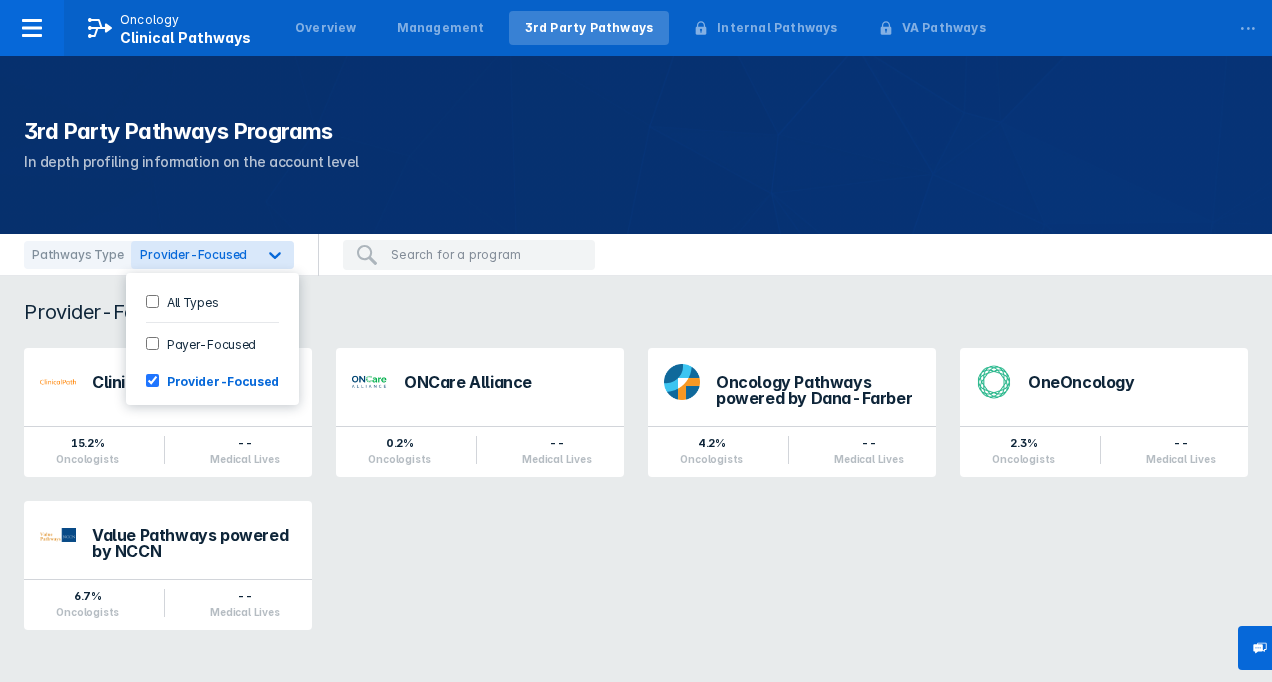 click on "Provider-Focused Pathways ClinicalPath 15.2% Oncologists -- Medical Lives ONCare Alliance 0.2% Oncologists -- Medical Lives Oncology Pathways powered by Dana-Farber 4.2% Oncologists -- Medical Lives OneOncology 2.3% Oncologists -- Medical Lives Value Pathways powered by NCCN 6.7% Oncologists -- Medical Lives" at bounding box center (636, 477) 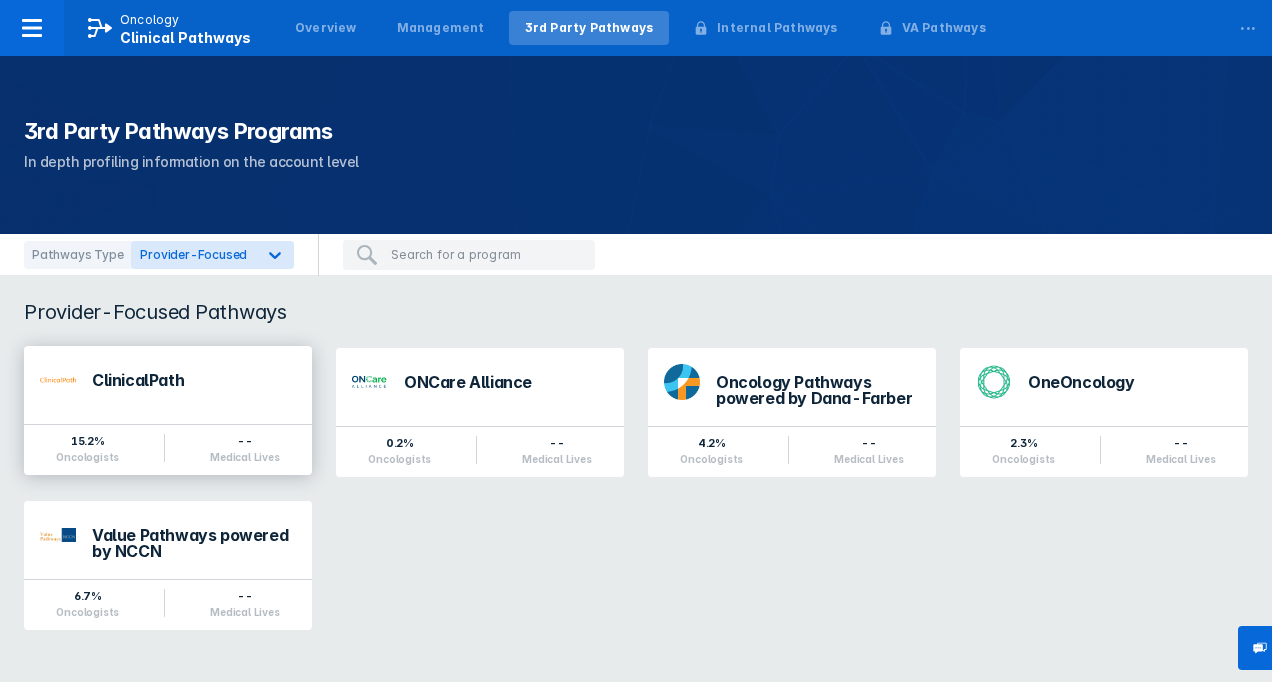 click on "ClinicalPath" at bounding box center (194, 385) 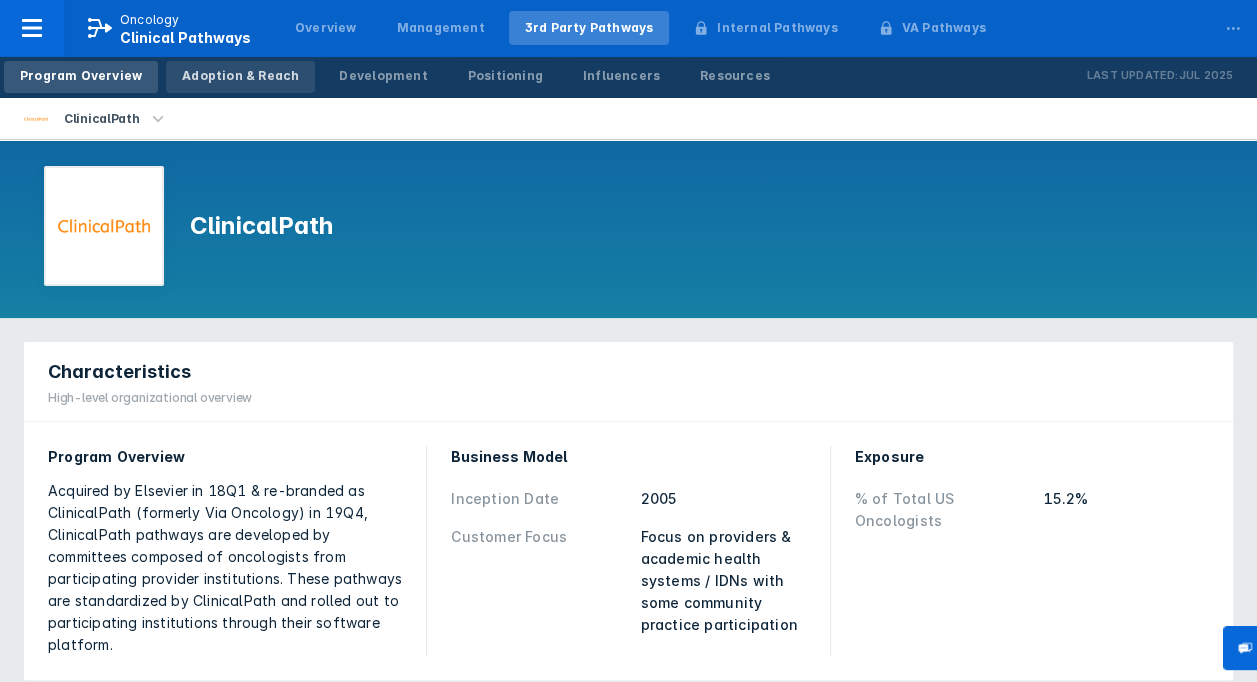 click on "Adoption & Reach" at bounding box center (240, 76) 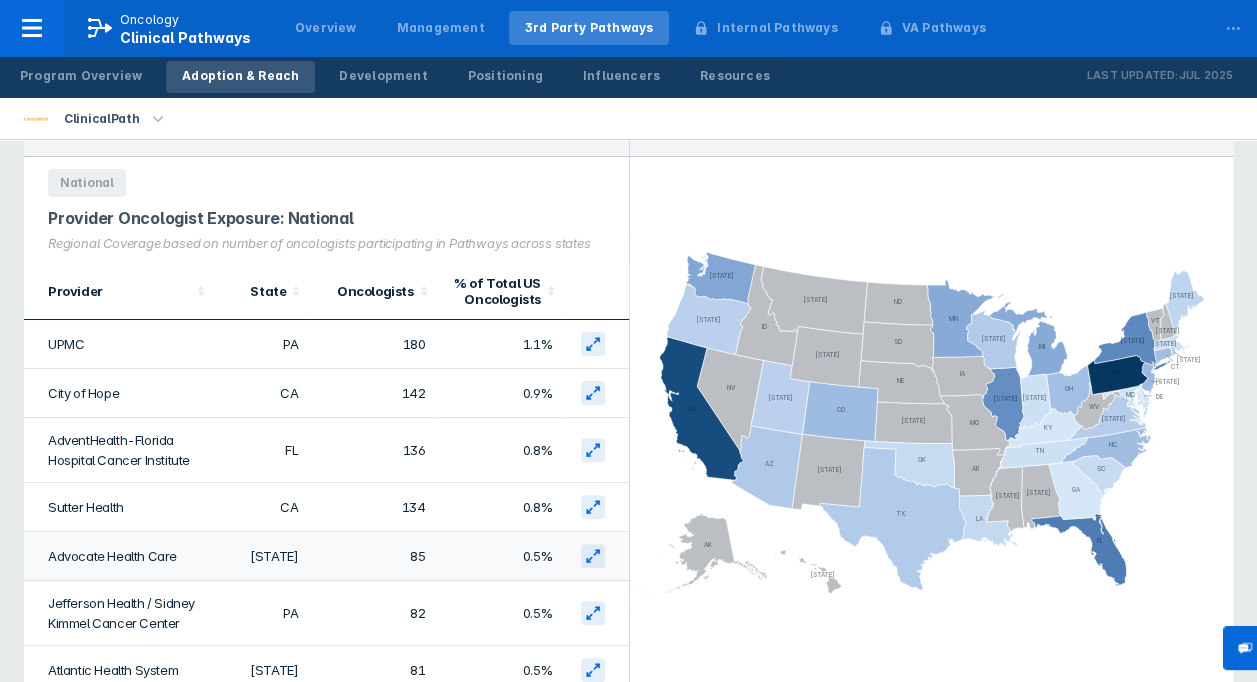 scroll, scrollTop: 0, scrollLeft: 0, axis: both 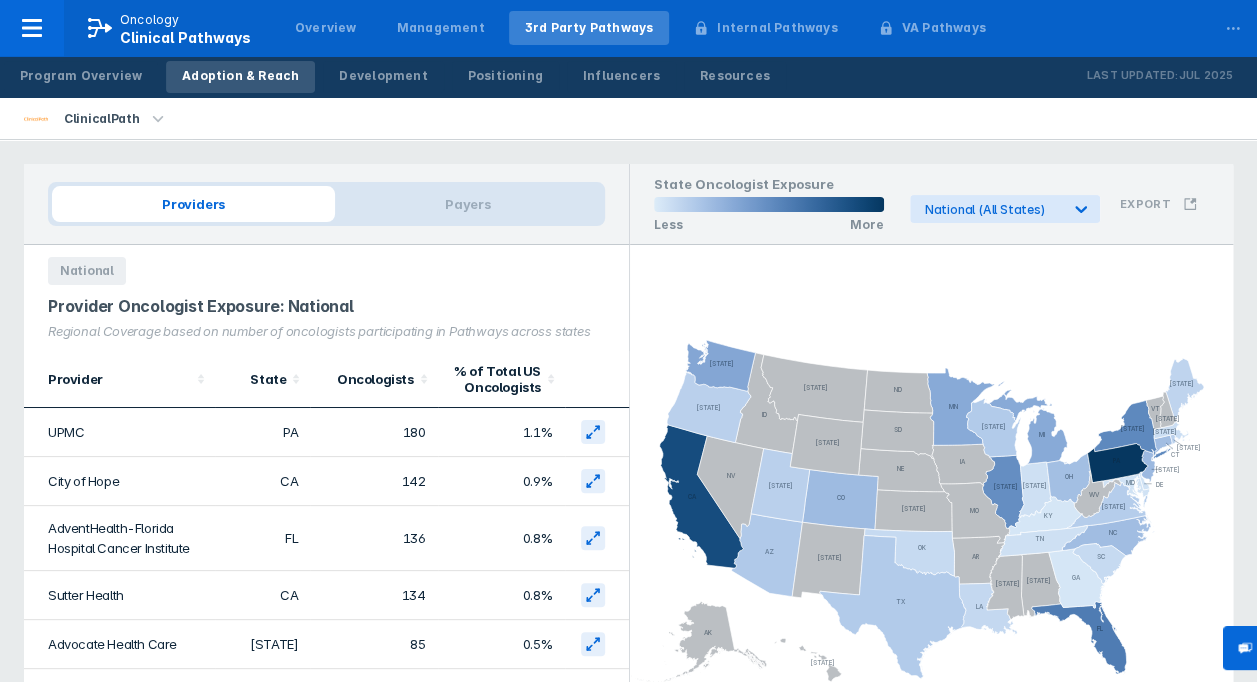click on "Providers" at bounding box center (193, 204) 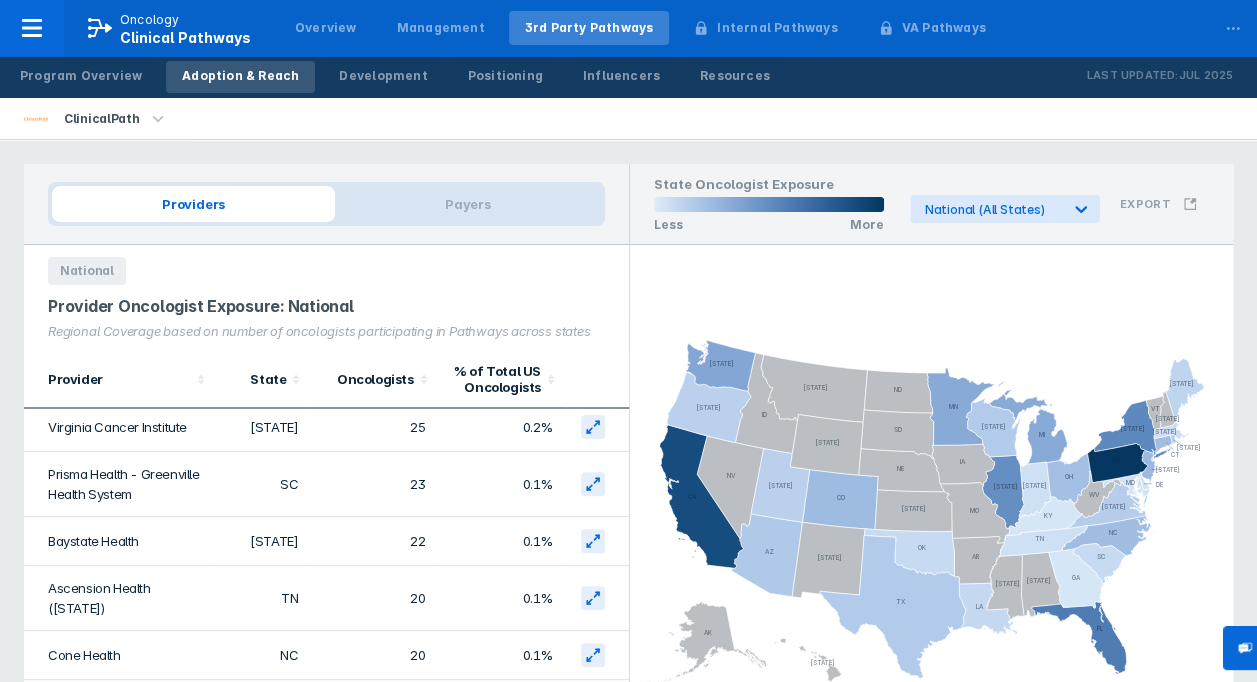 scroll, scrollTop: 1700, scrollLeft: 0, axis: vertical 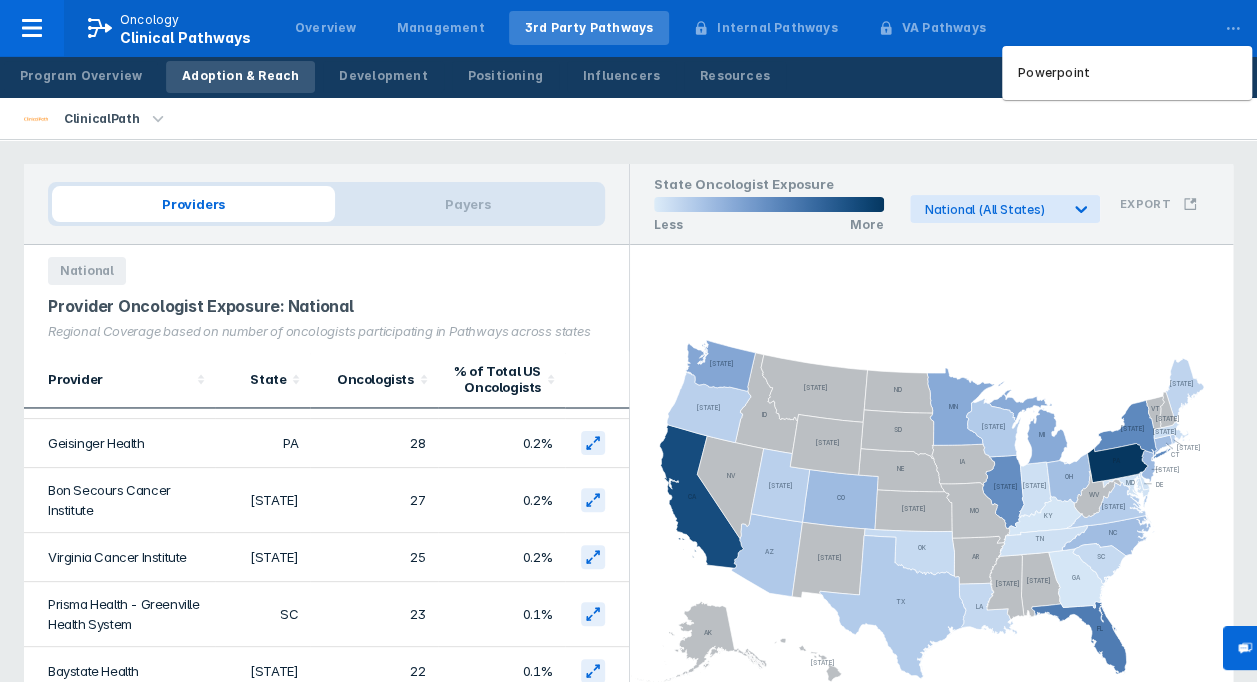 click on "..." at bounding box center (1233, 24) 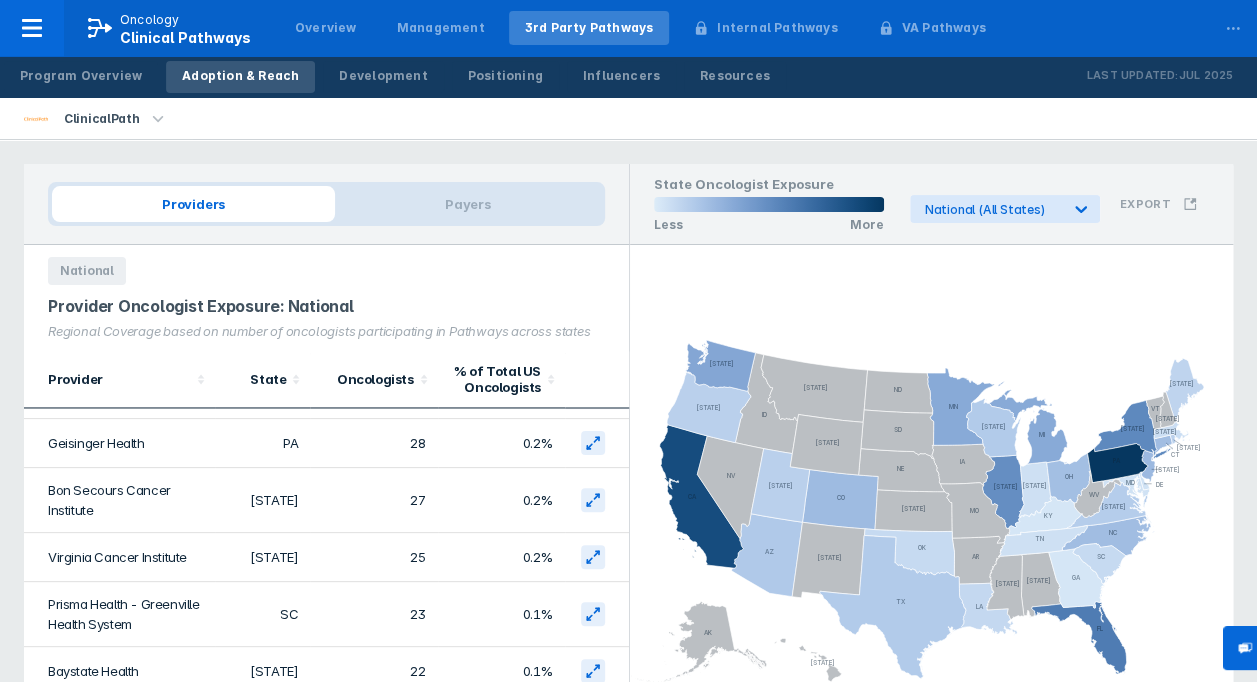 click on "ClinicalPath" at bounding box center [628, 119] 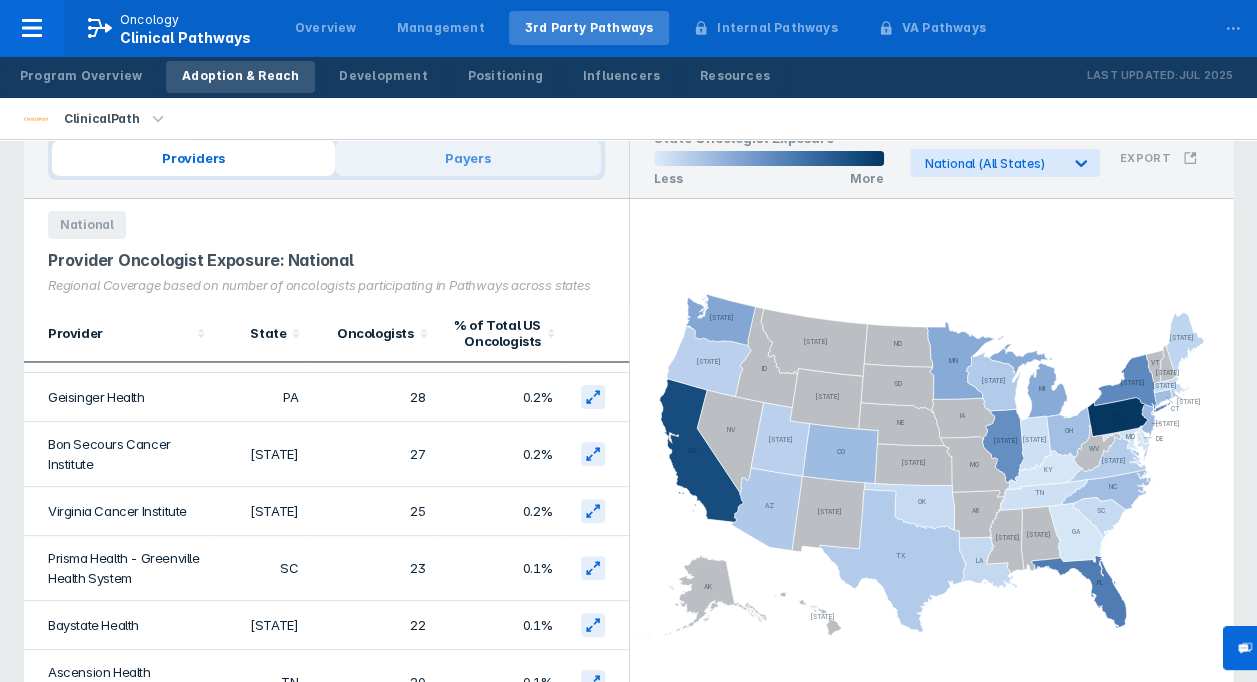 scroll, scrollTop: 0, scrollLeft: 0, axis: both 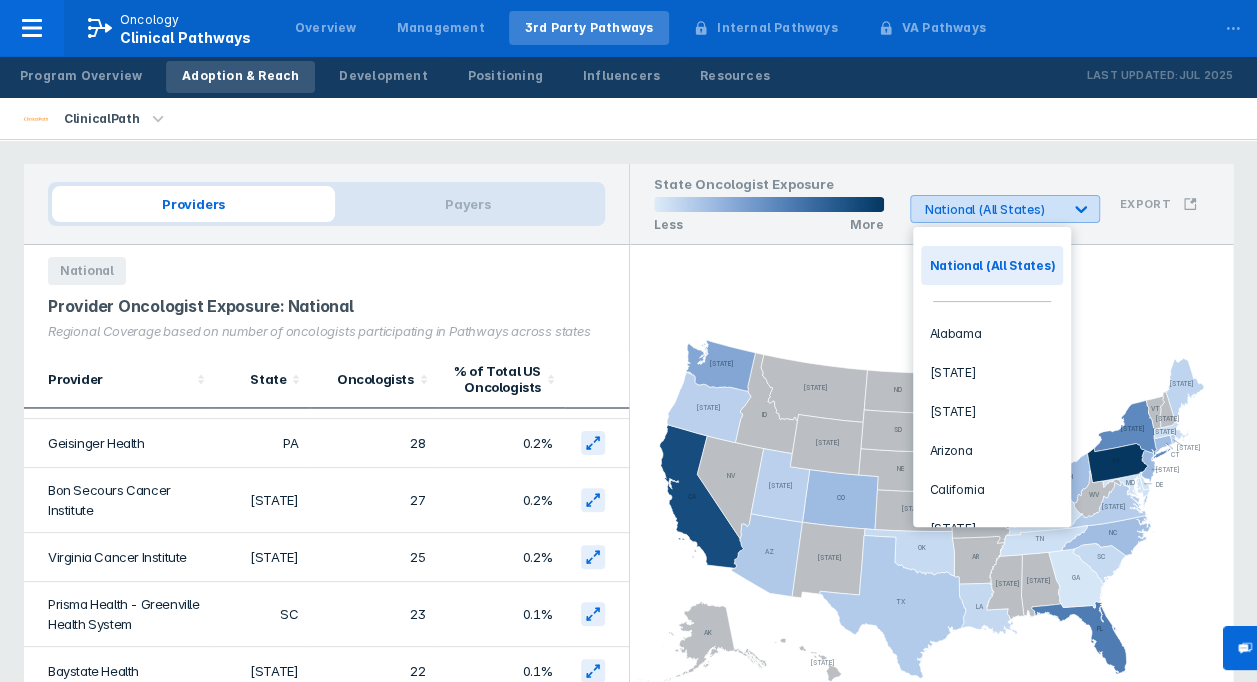 click on "National (All States)" at bounding box center (992, 209) 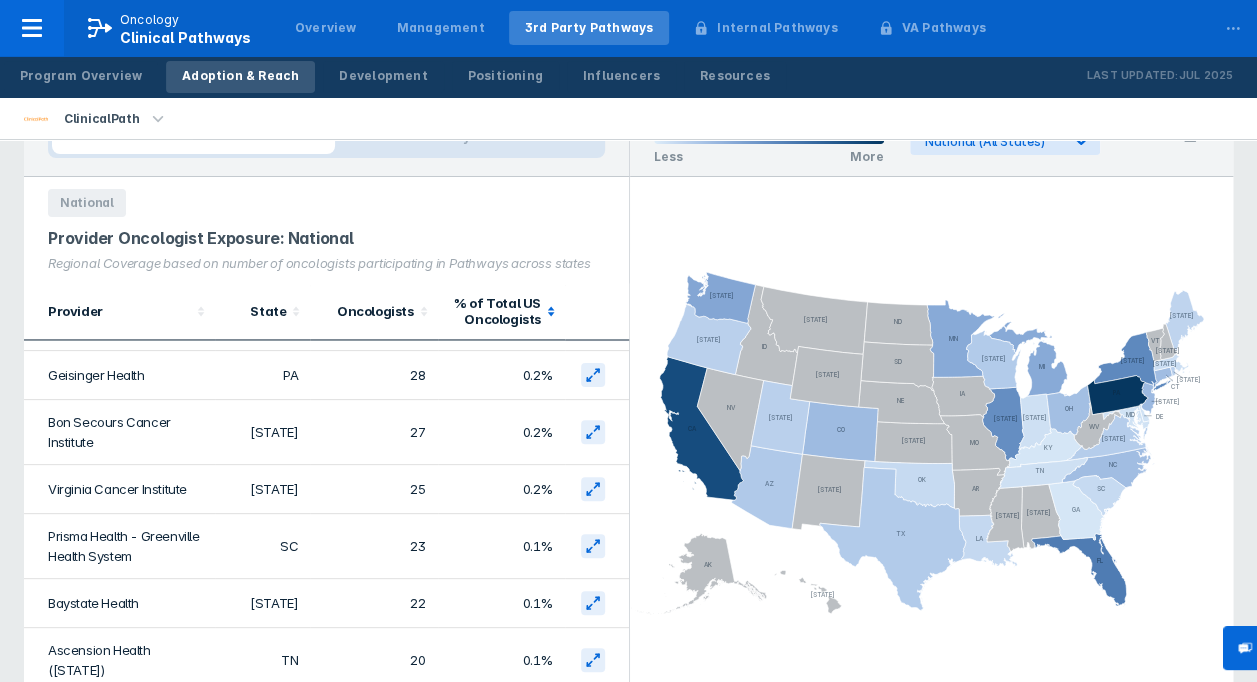 scroll, scrollTop: 100, scrollLeft: 0, axis: vertical 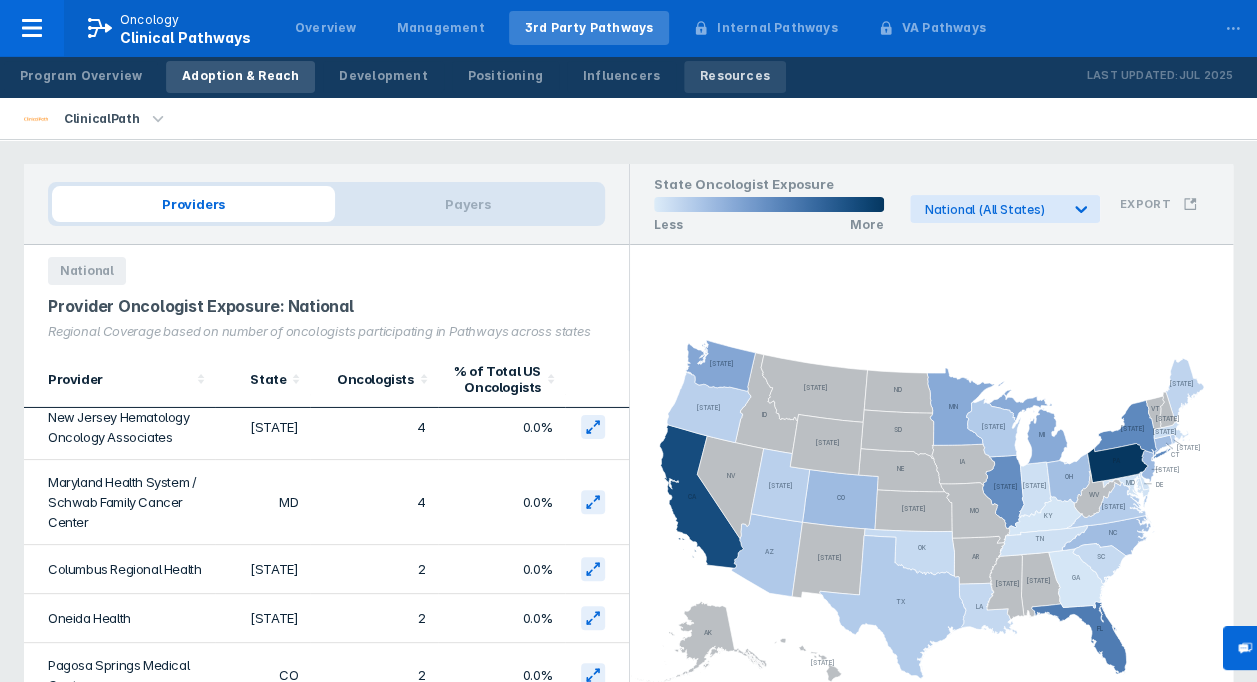 click on "Resources" at bounding box center [735, 76] 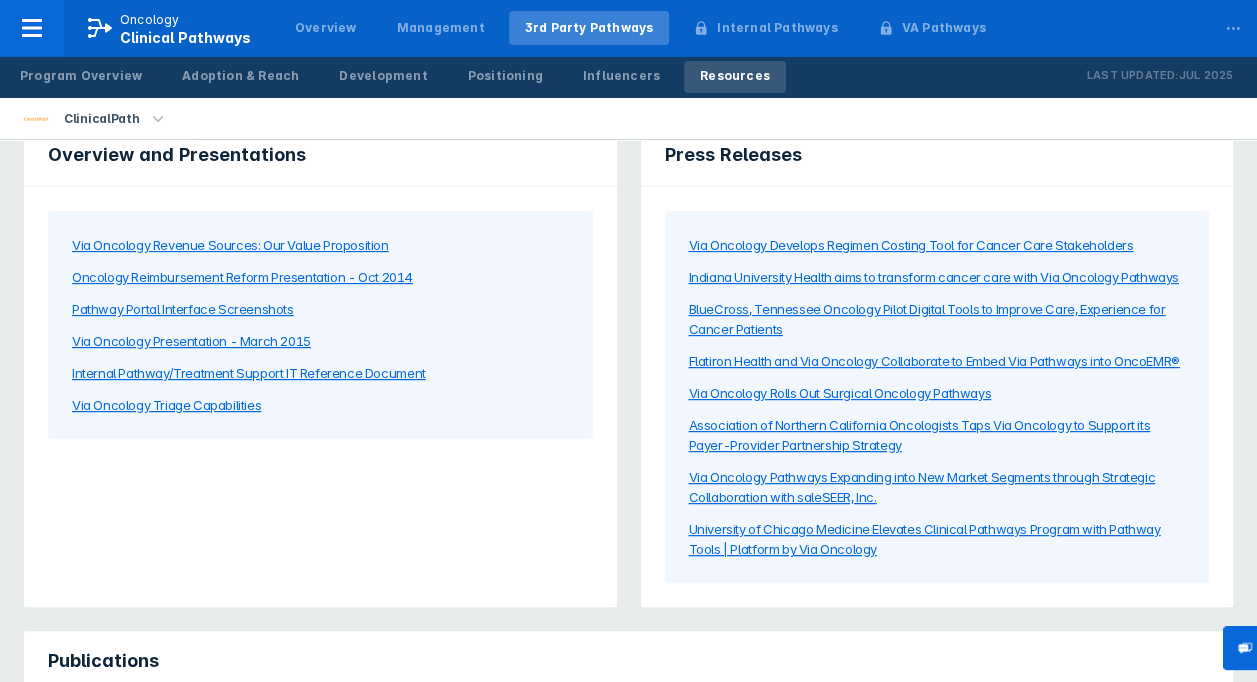 scroll, scrollTop: 0, scrollLeft: 0, axis: both 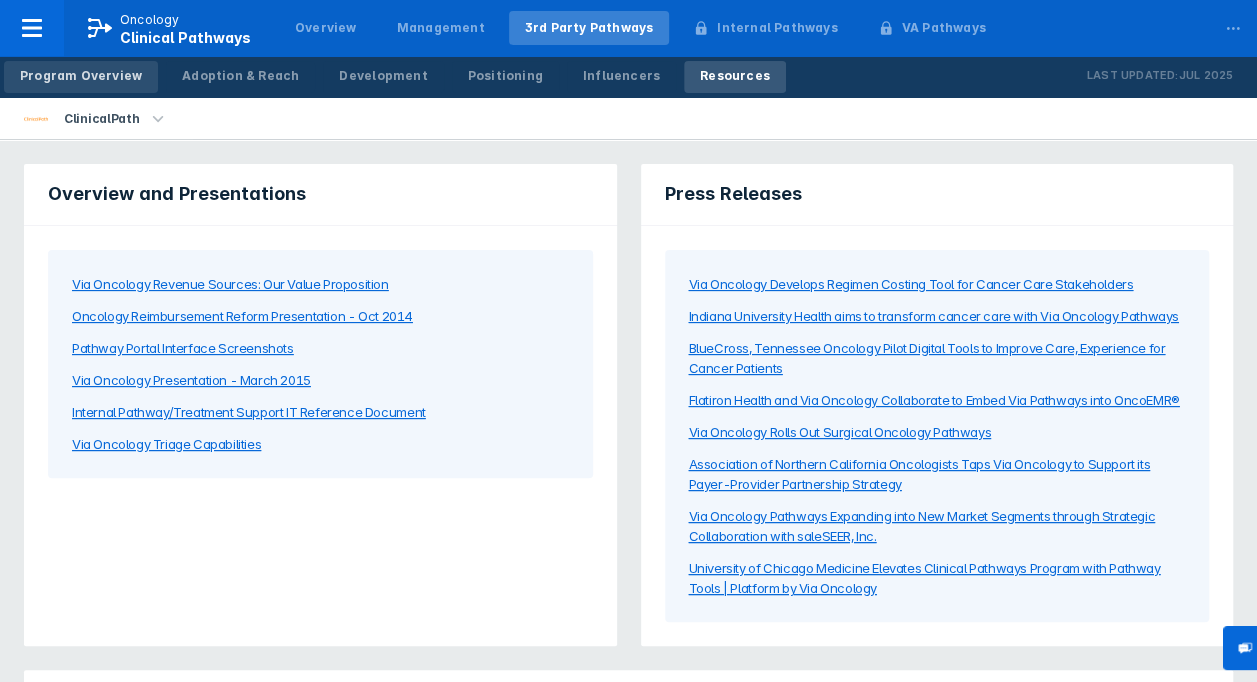 click on "Program Overview" at bounding box center (81, 76) 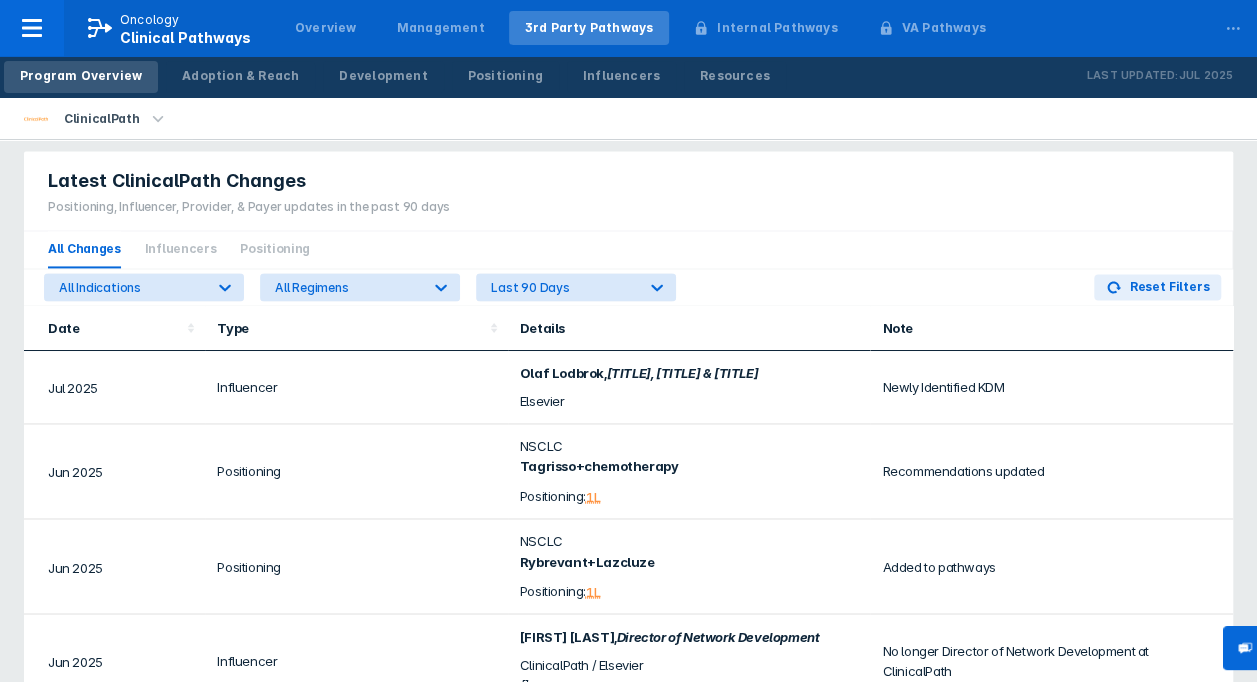 scroll, scrollTop: 1300, scrollLeft: 0, axis: vertical 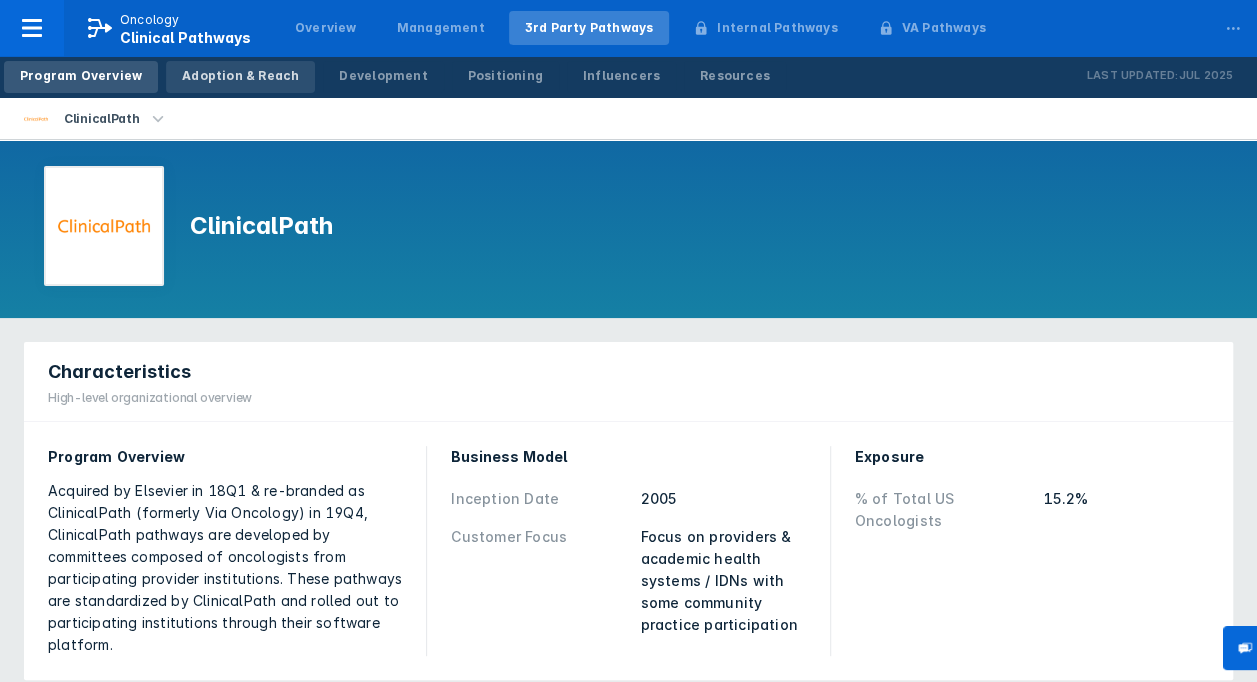 click on "Adoption & Reach" at bounding box center [240, 77] 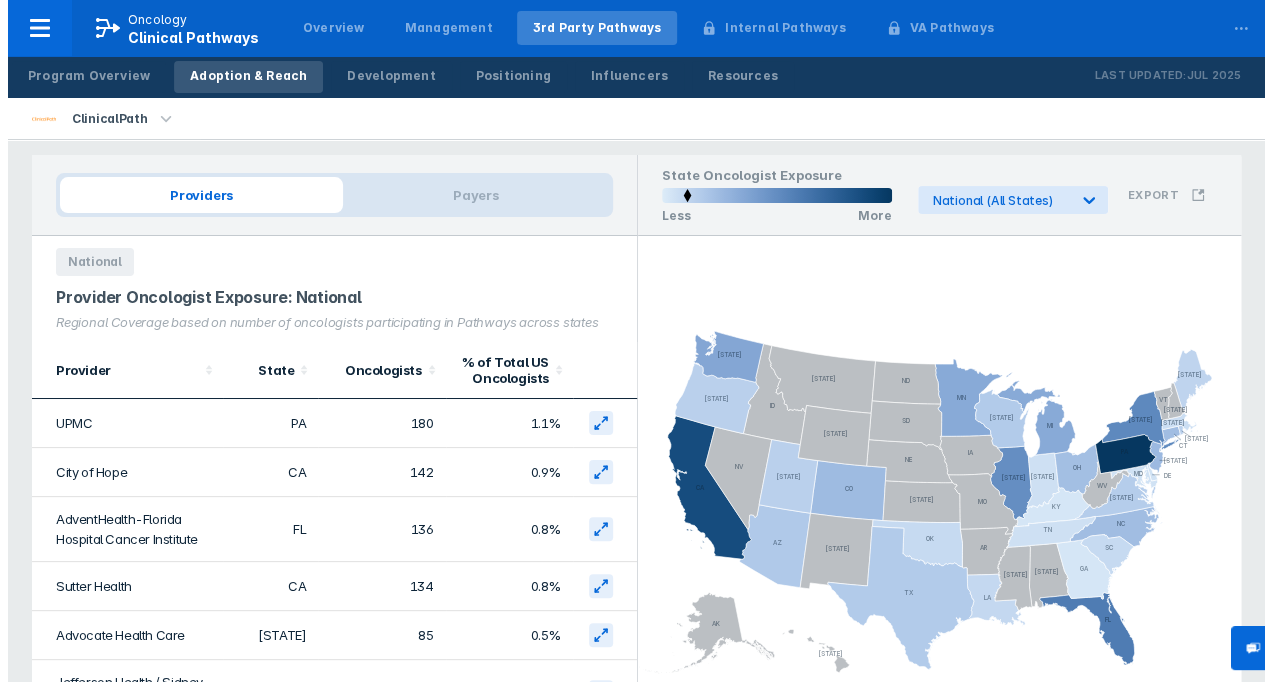 scroll, scrollTop: 0, scrollLeft: 0, axis: both 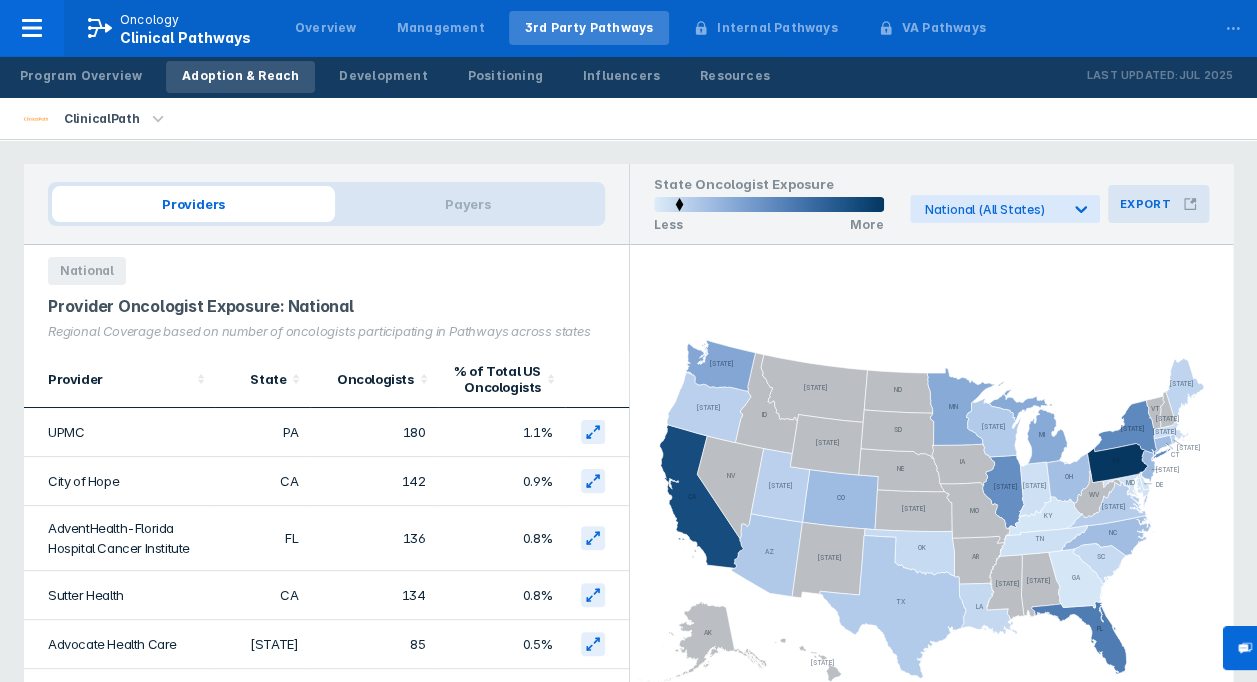 click on "Export" at bounding box center [1158, 204] 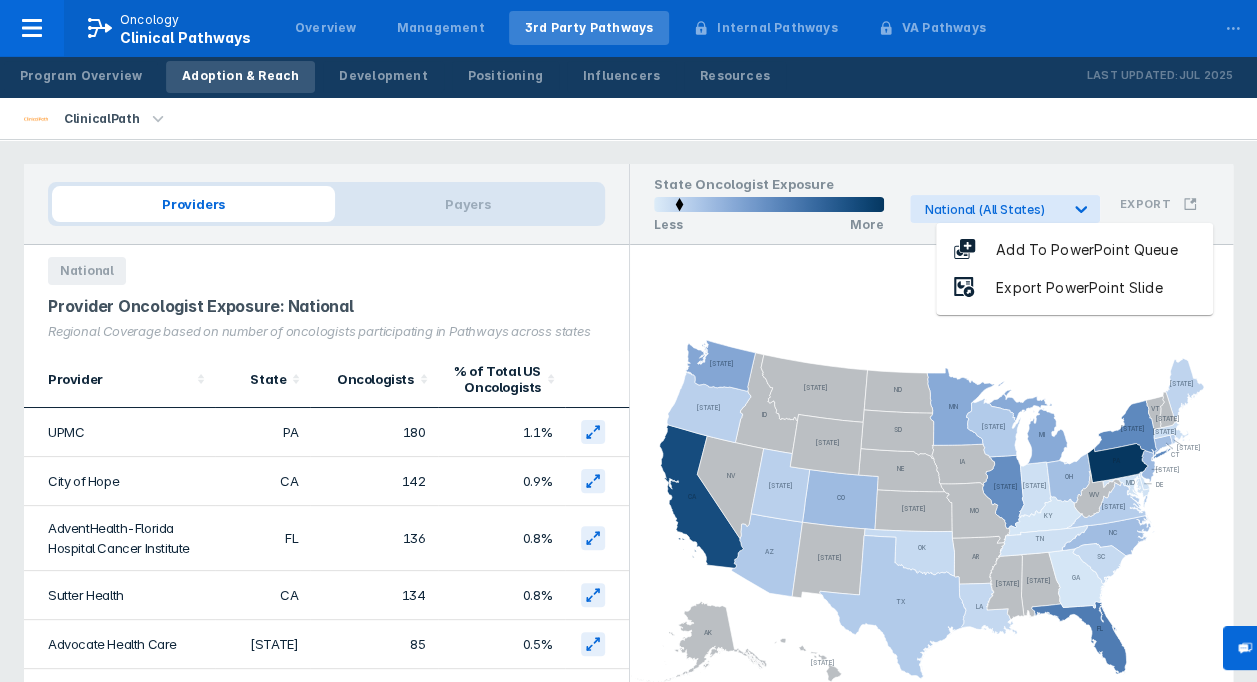 click on "Providers Payers National Provider Oncologist Exposure: National Regional Coverage based on number of oncologists participating in Pathways across states Provider State Oncologists % of Total US Oncologists UPMC PA 180 1.1% City of Hope CA 142 0.9% AdventHealth-Florida Hospital Cancer Institute FL 136 0.8% Sutter Health CA 134 0.8% Advocate Health Care IL 85 0.5% Jefferson Health / Sidney Kimmel Cancer Center PA 82 0.5% Atlantic Health System NJ 81 0.5% University of Colorado CO 81 0.5% Yale New Haven / Smilow CT 78 0.5% Providence St. Joseph Health (WA, CA) WA 70 0.4% University of Chicago Medicine IL 70 0.4% Montefiore Medical Center NY 61 0.4% University of Minnesota Health / Fairview MN 60 0.4% Novant Health NC 60 0.4% University Hospitals Seidman Cancer Center OH 59 0.4% University of Michigan MI 59 0.4% Roswell Park Cancer Institute NY 58 0.4% Ascension Health (MI) MI 55 0.3% Aurora Health WI 55 0.3% Allina Health MN 52 0.3% HonorHealth AZ 52 0.3% Brown University Health RI 47 0.3% PA 47 0.3% UT 46 0.3%" at bounding box center (628, 785) 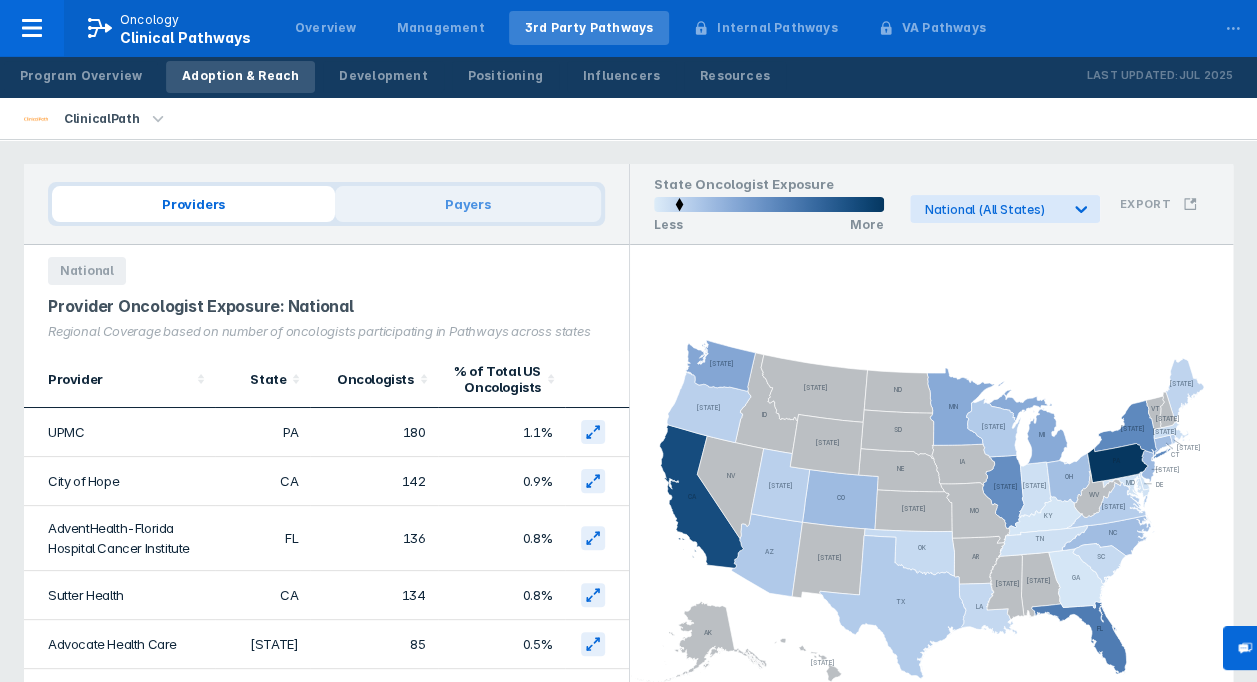 click on "Payers" at bounding box center (468, 204) 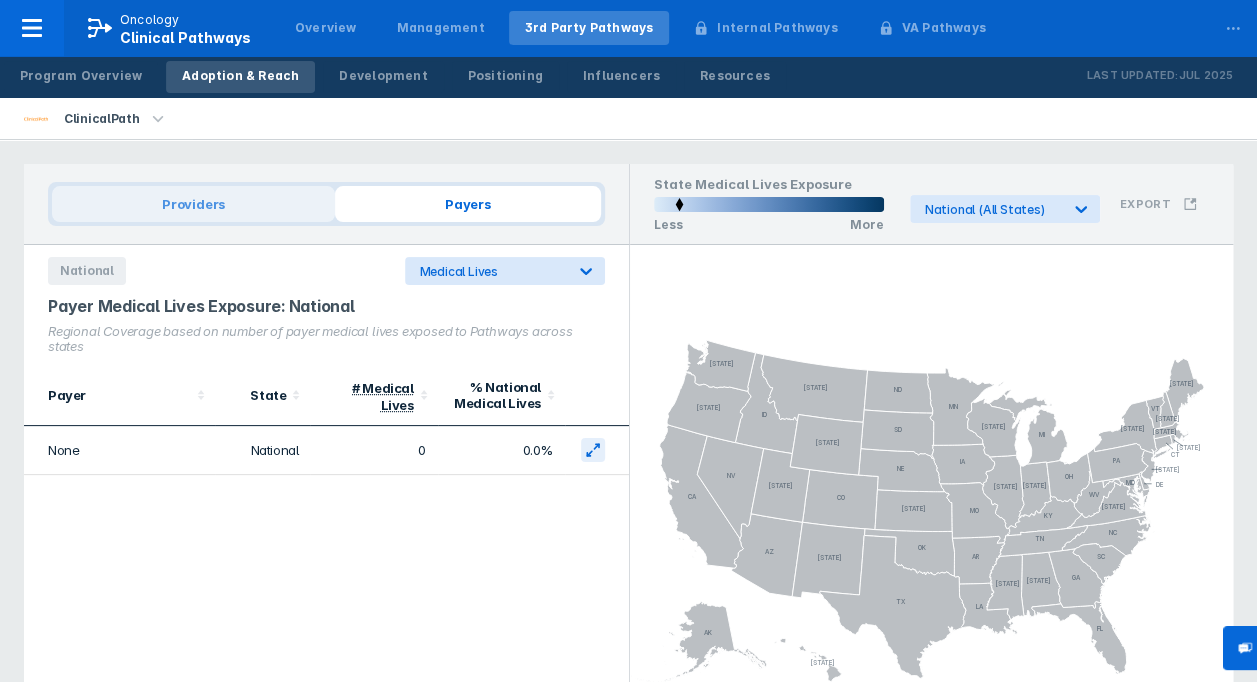 click on "Providers" at bounding box center (193, 204) 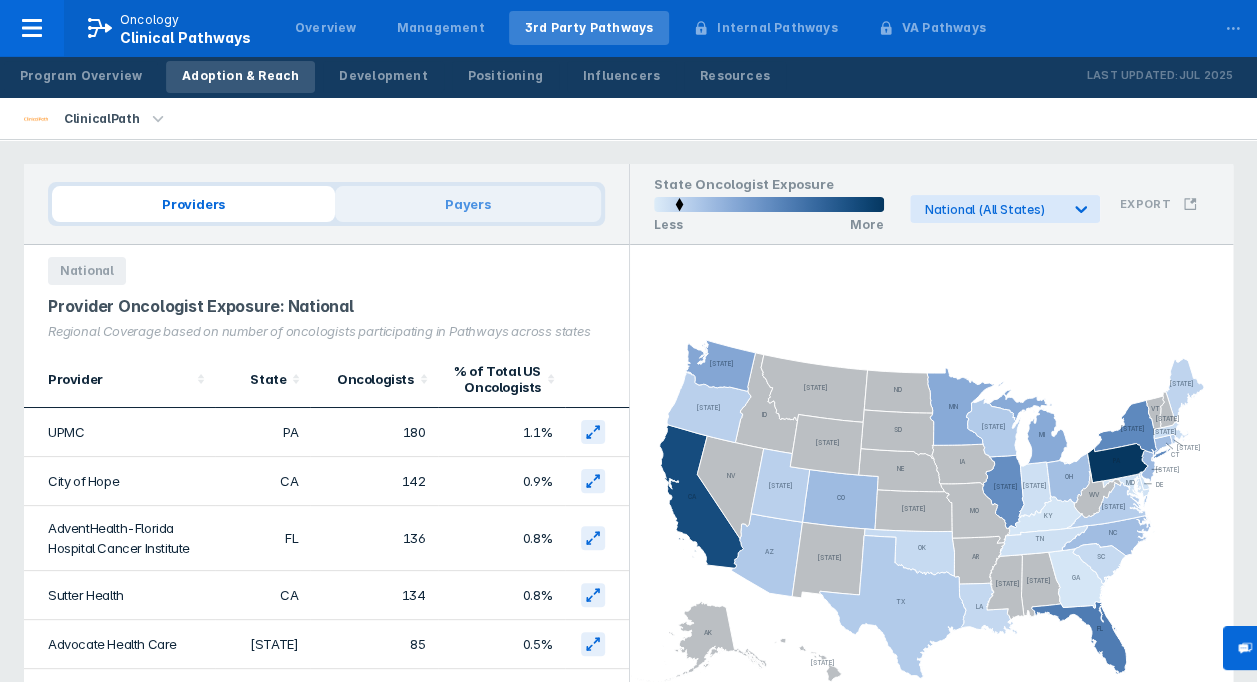 click on "Payers" at bounding box center [468, 204] 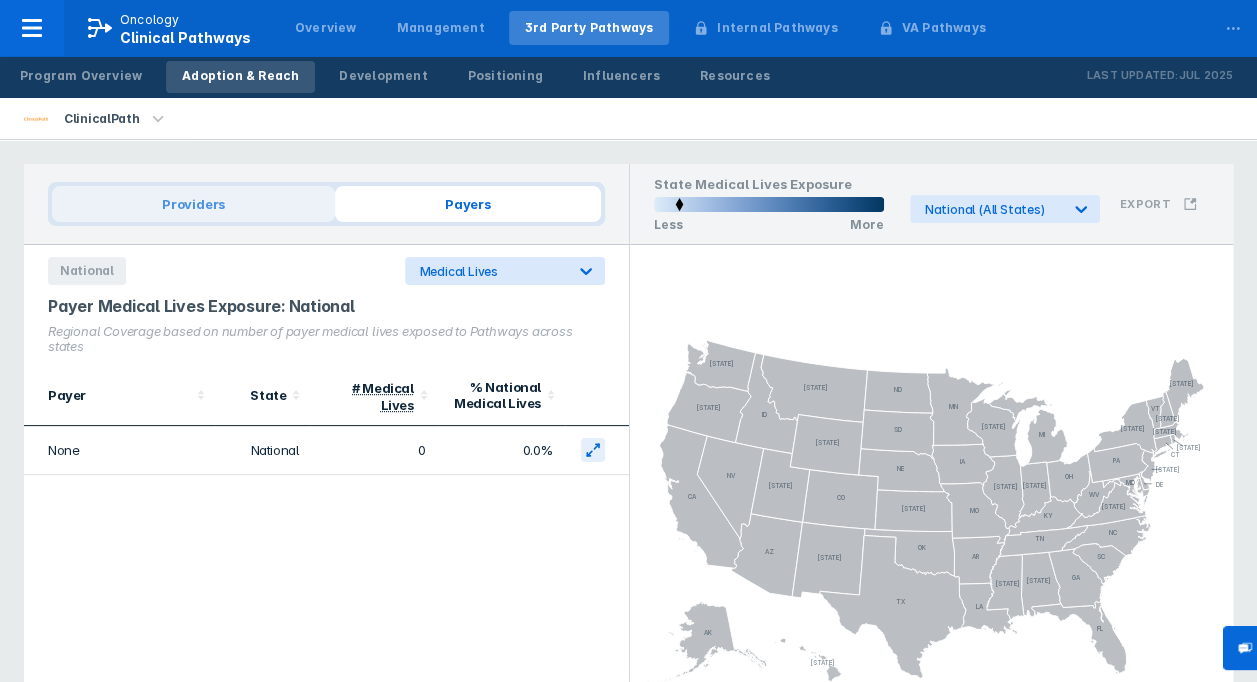 click on "Providers" at bounding box center (193, 204) 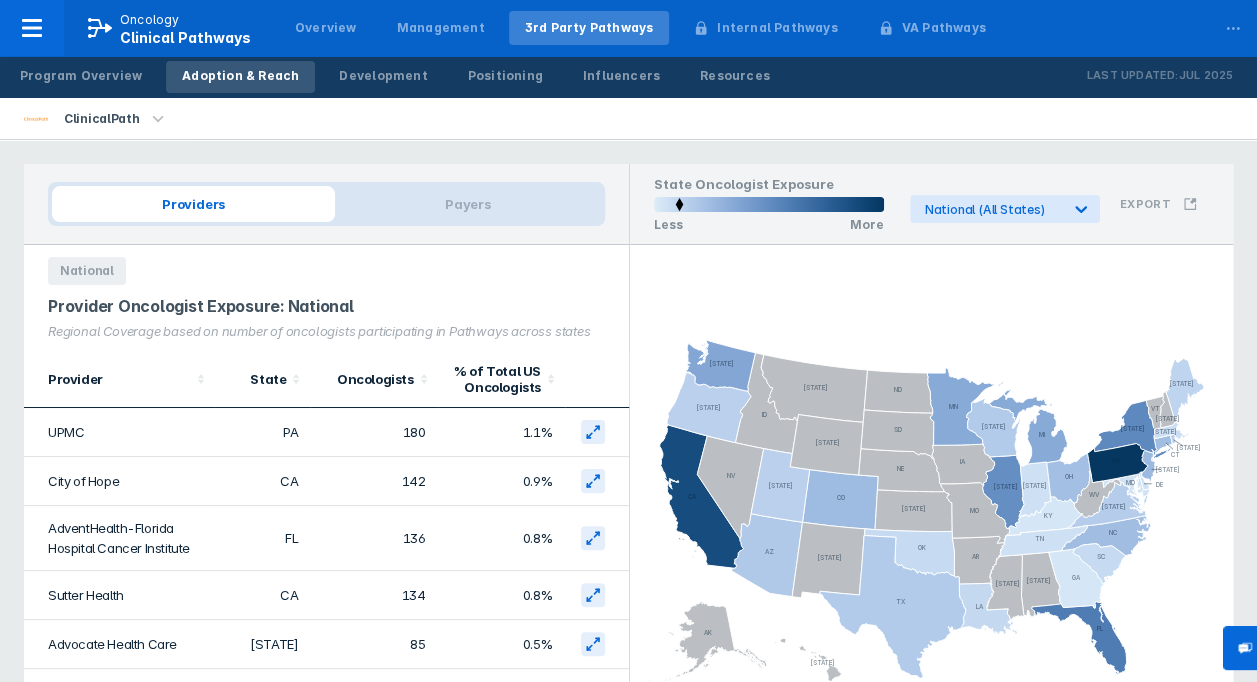 click on "..." at bounding box center (1233, 24) 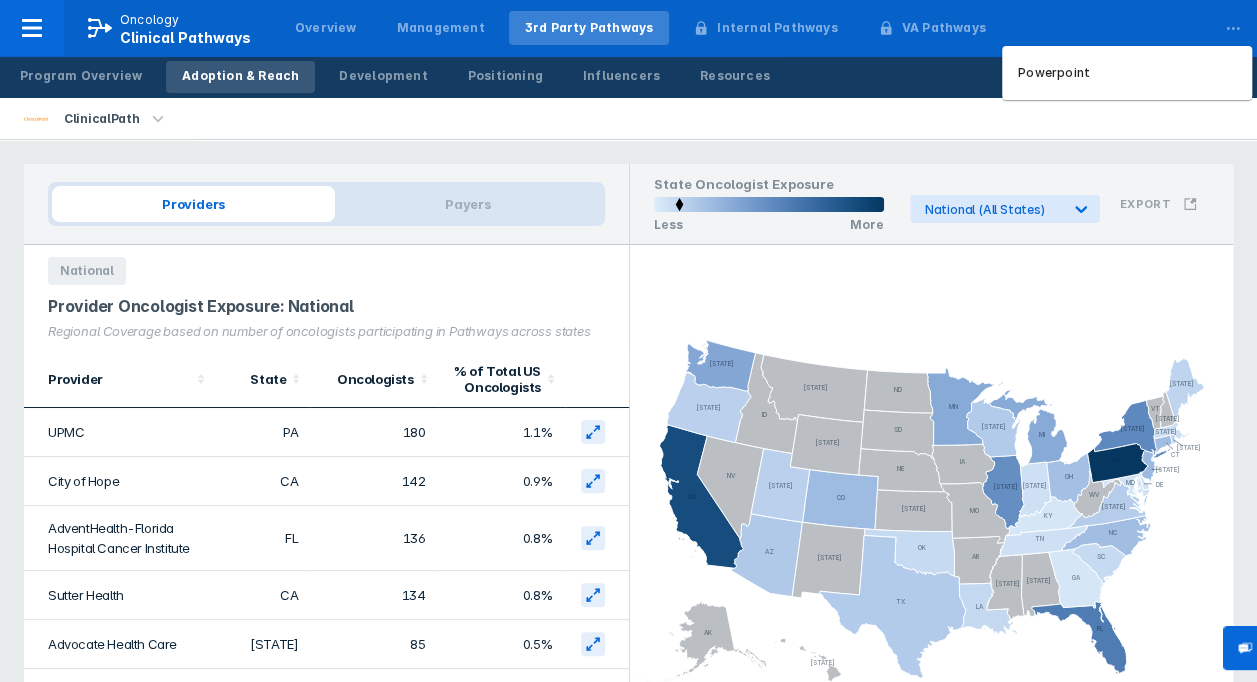 click on "..." at bounding box center (1233, 24) 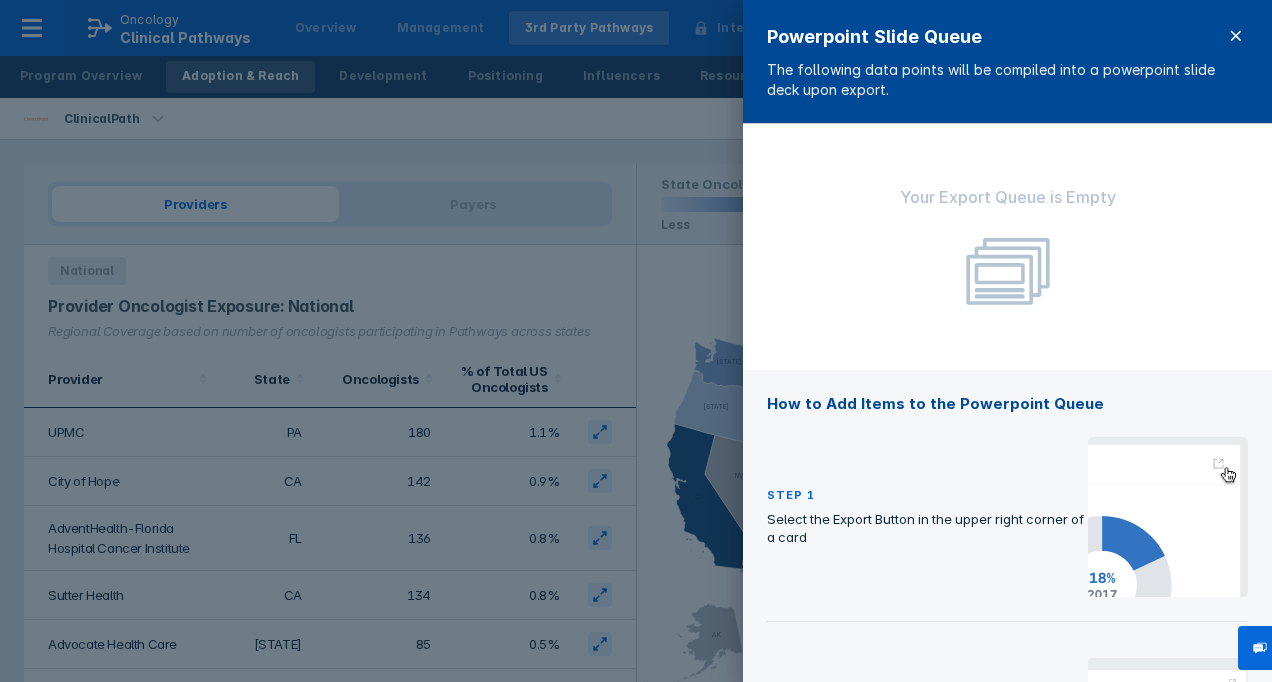 click 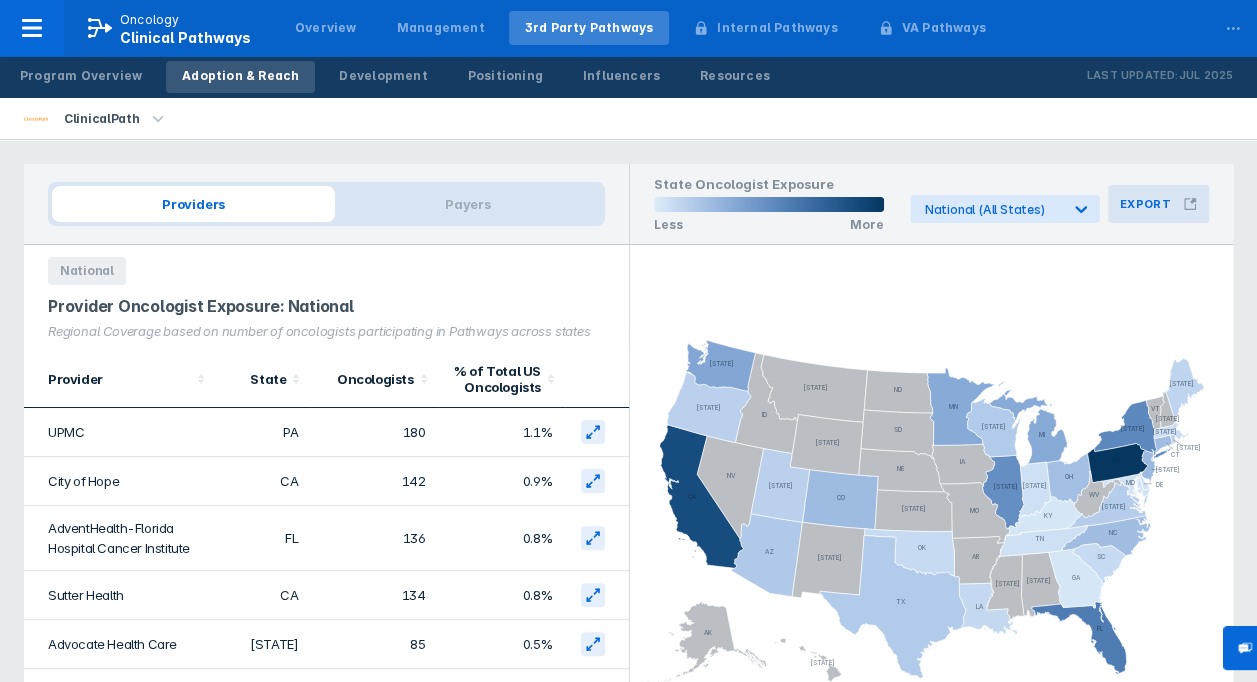 click on "Export" at bounding box center (1158, 204) 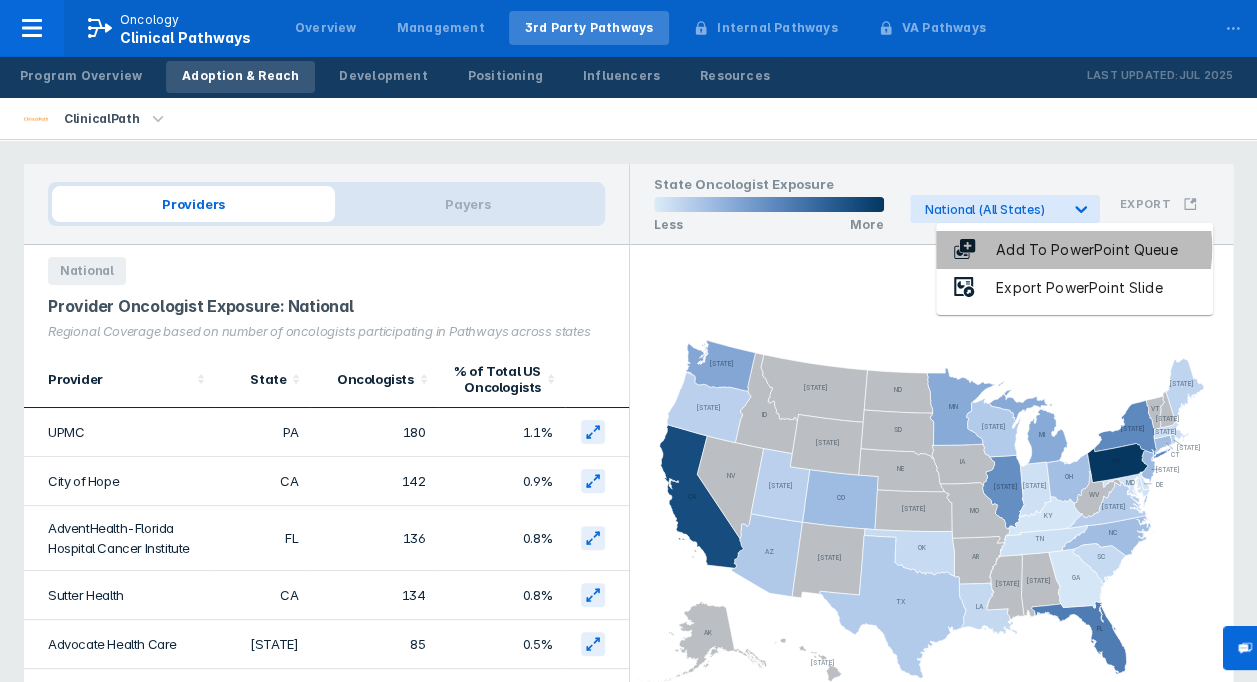 click on "Add To PowerPoint Queue" at bounding box center (1086, 250) 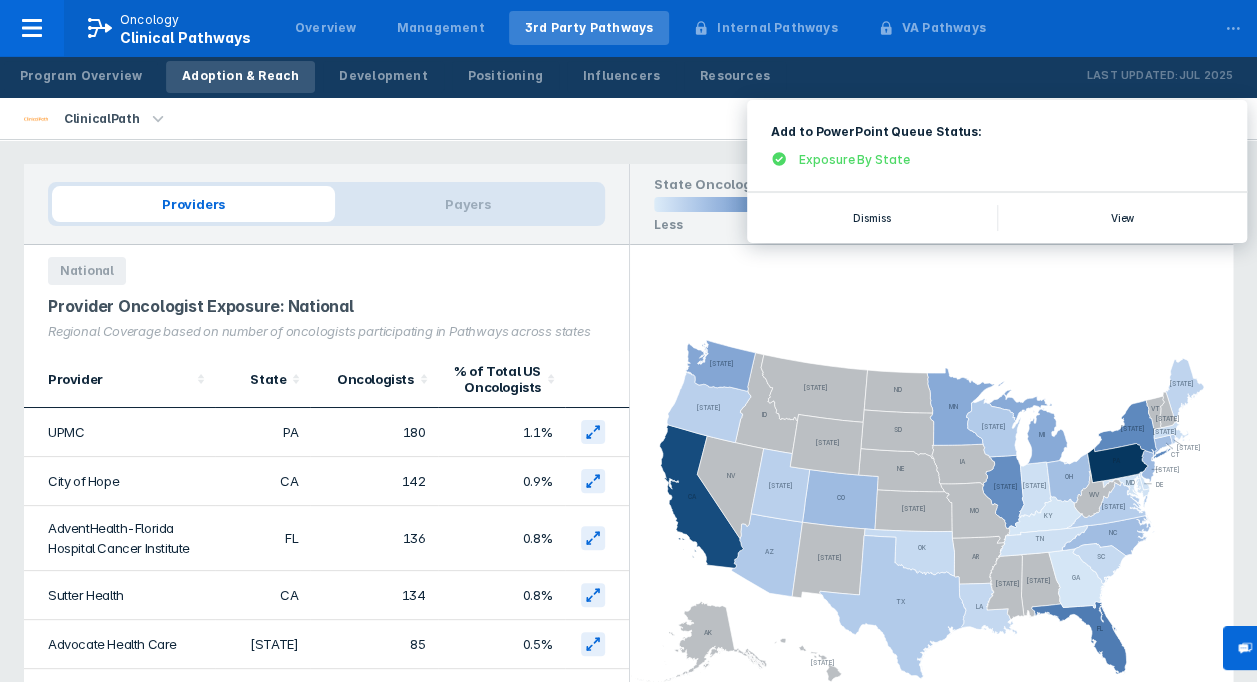 click on "ClinicalPath" at bounding box center (628, 119) 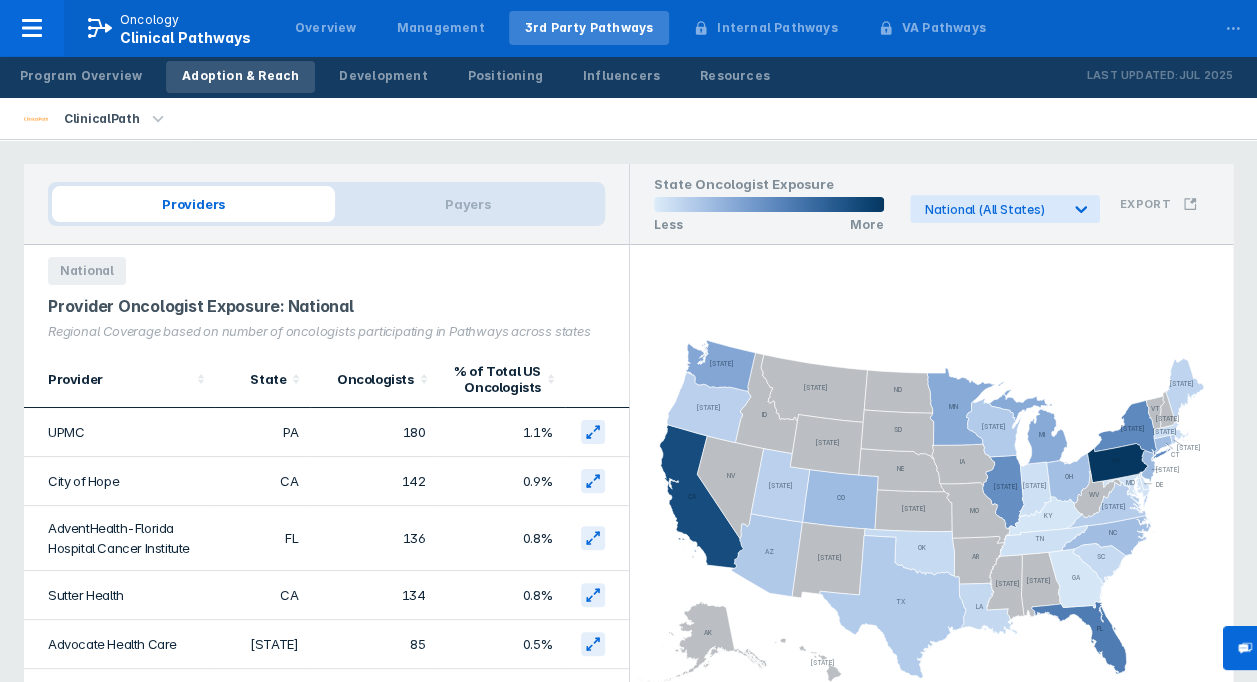 click on "..." at bounding box center [1233, 24] 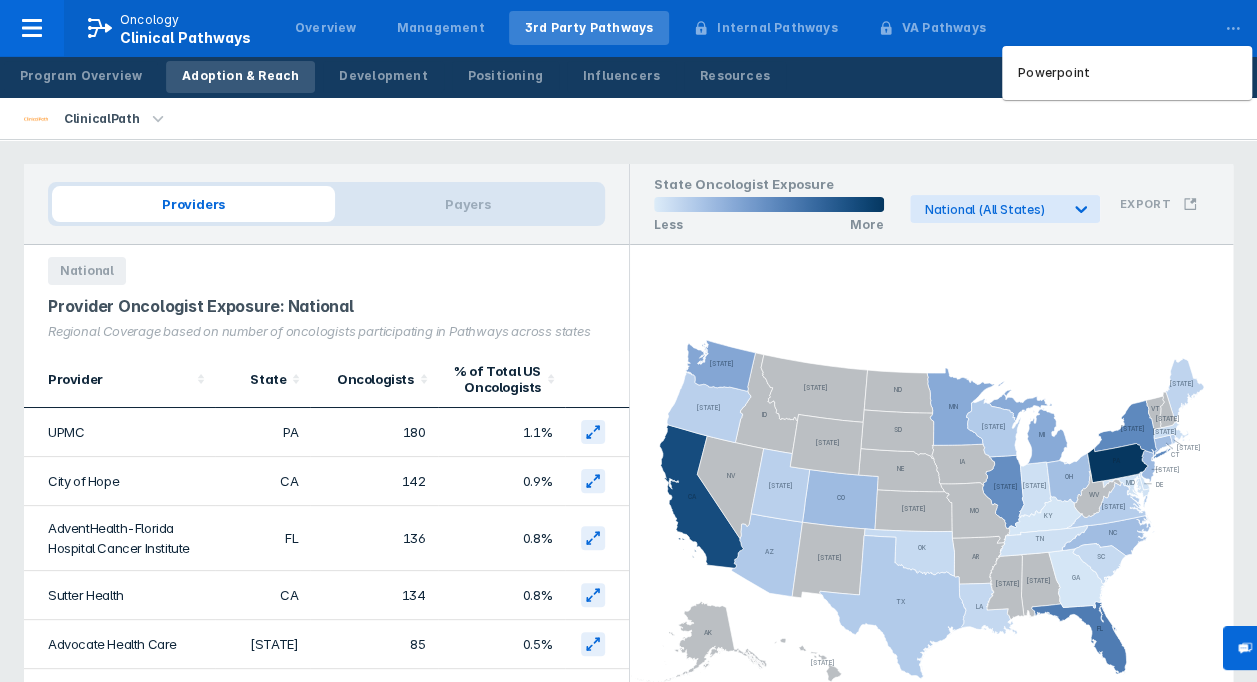 click on "Powerpoint" at bounding box center (1127, 73) 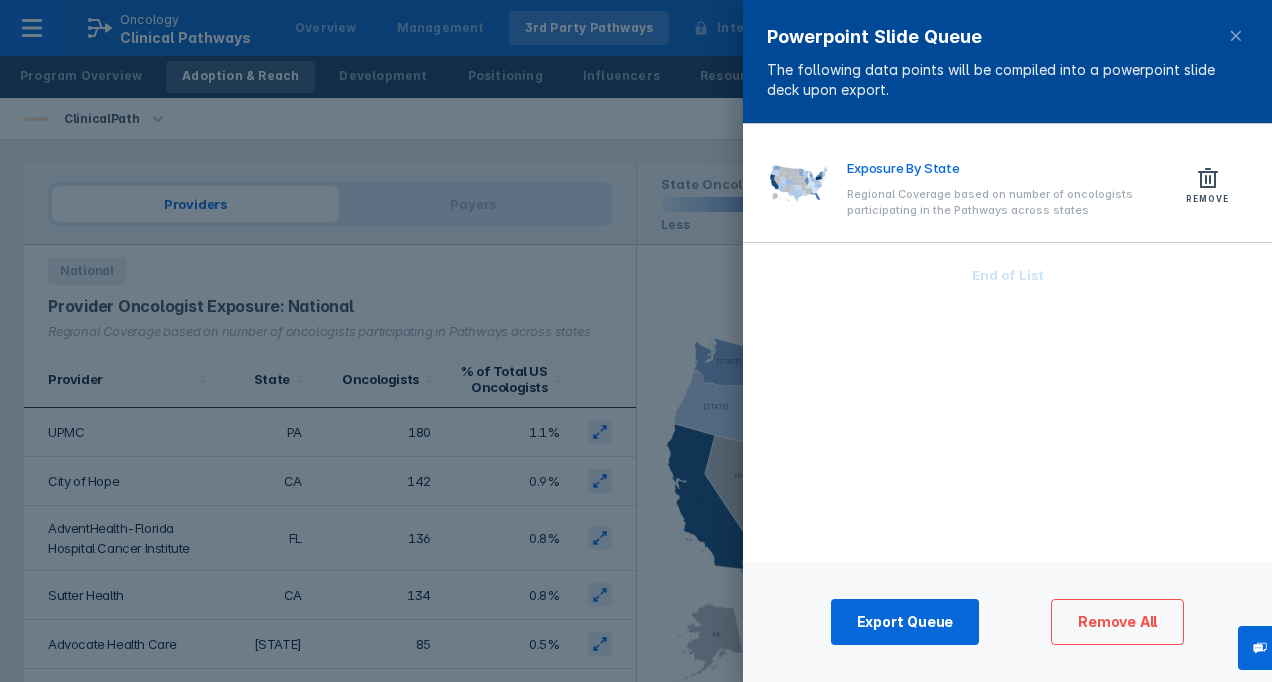 click 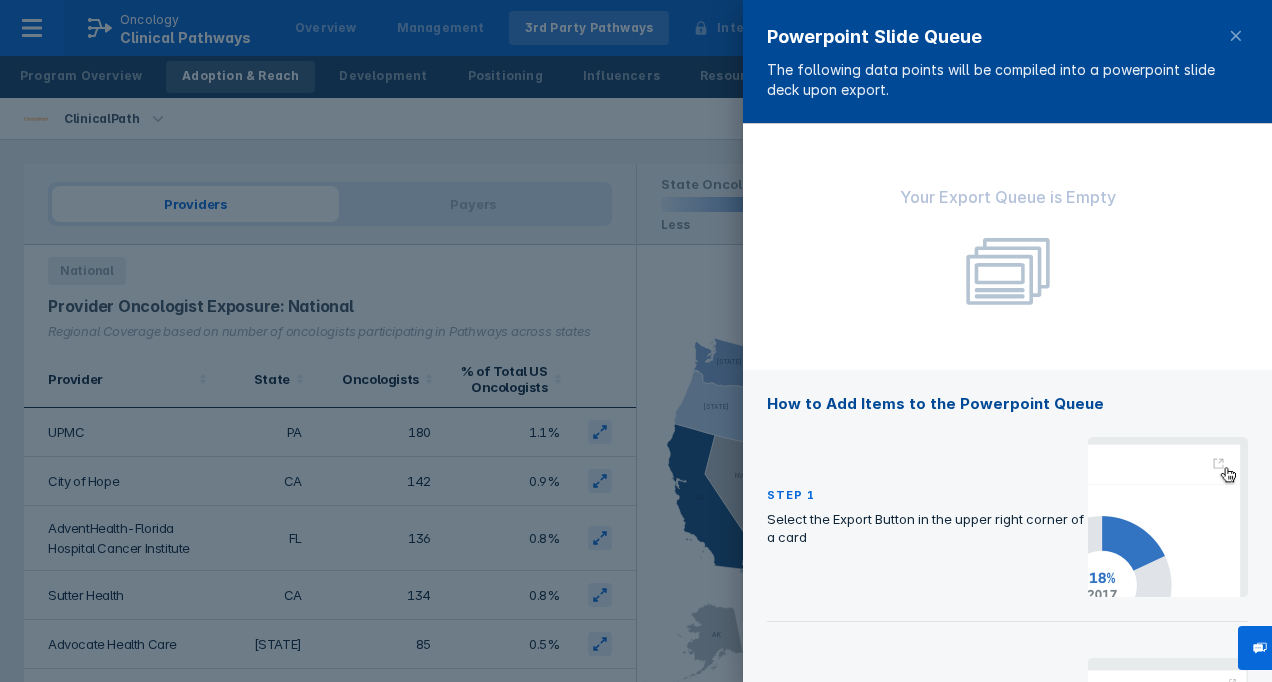 click at bounding box center (636, 341) 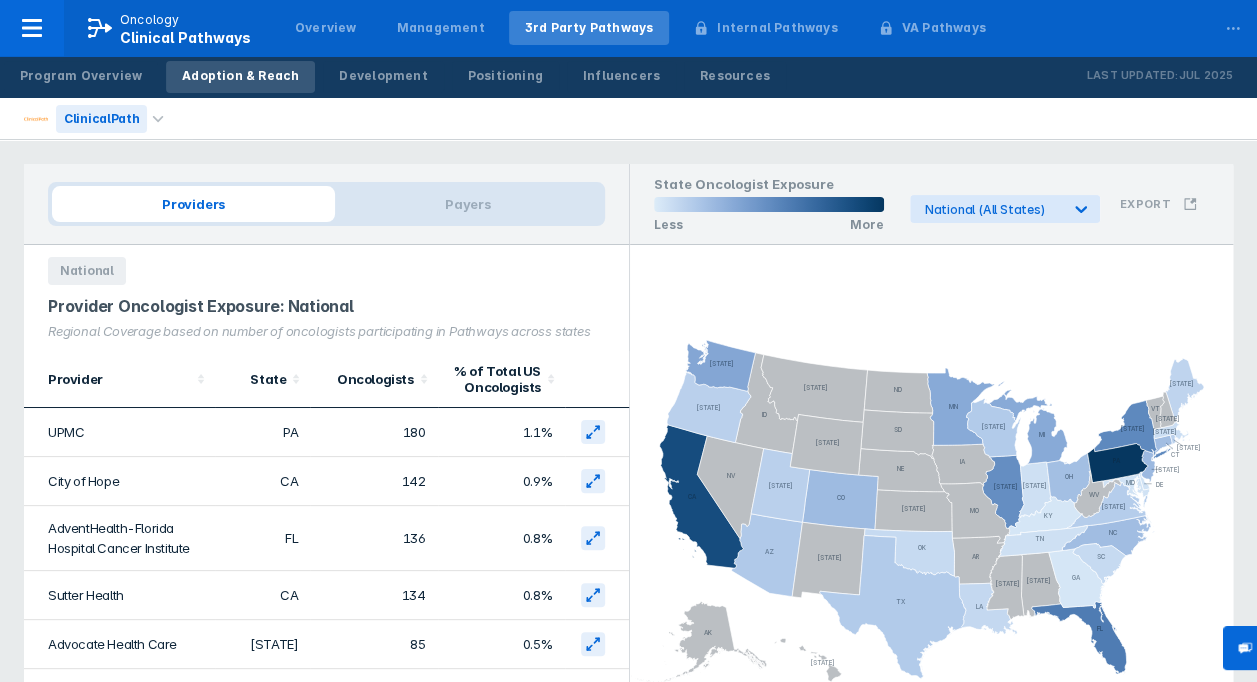 click on "ClinicalPath" at bounding box center [101, 119] 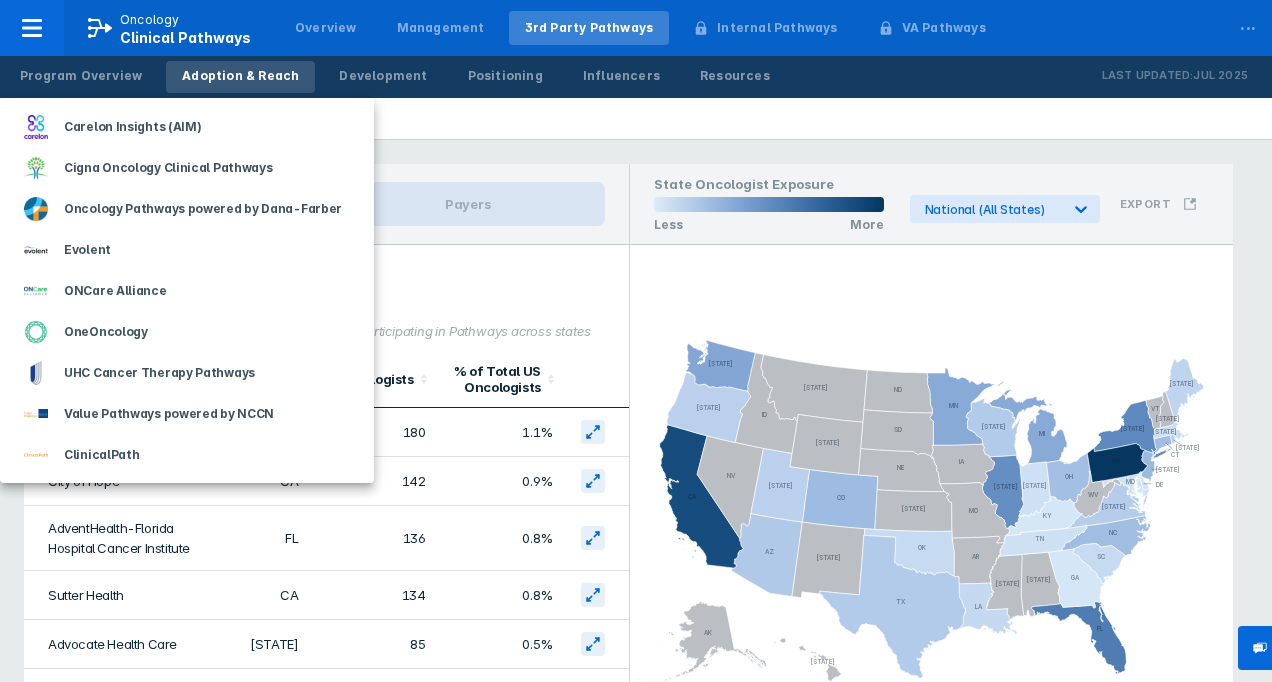 click at bounding box center (636, 341) 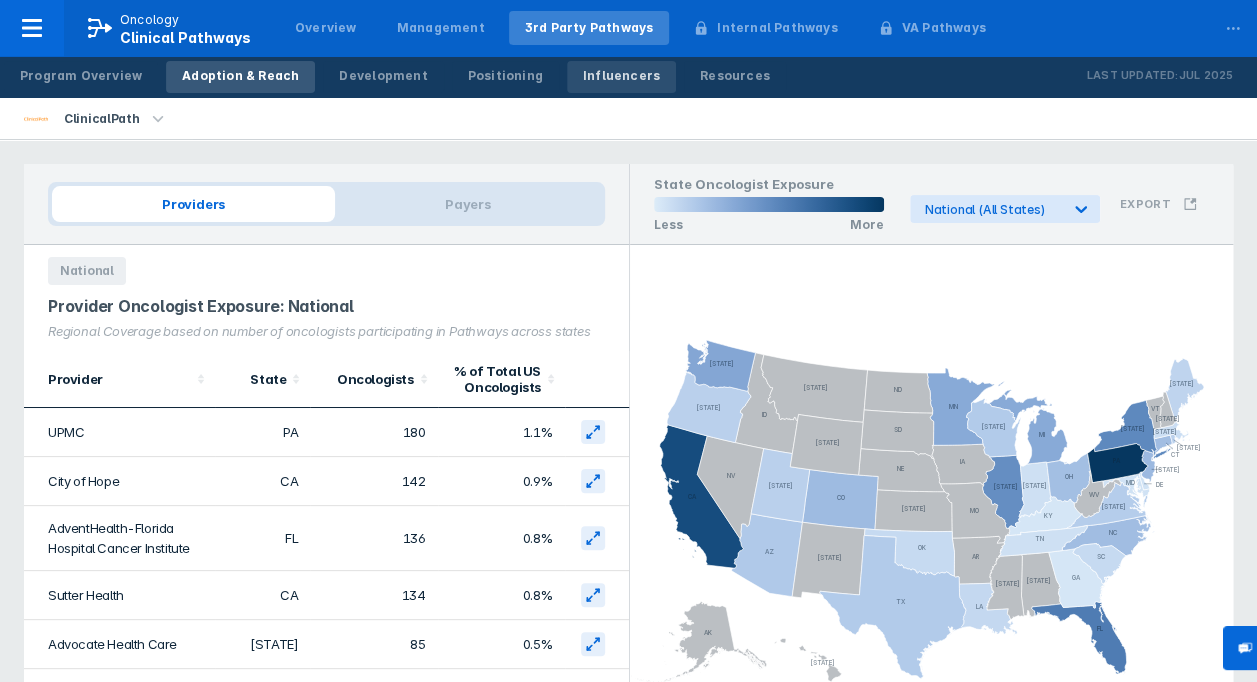 click on "Influencers" at bounding box center [621, 76] 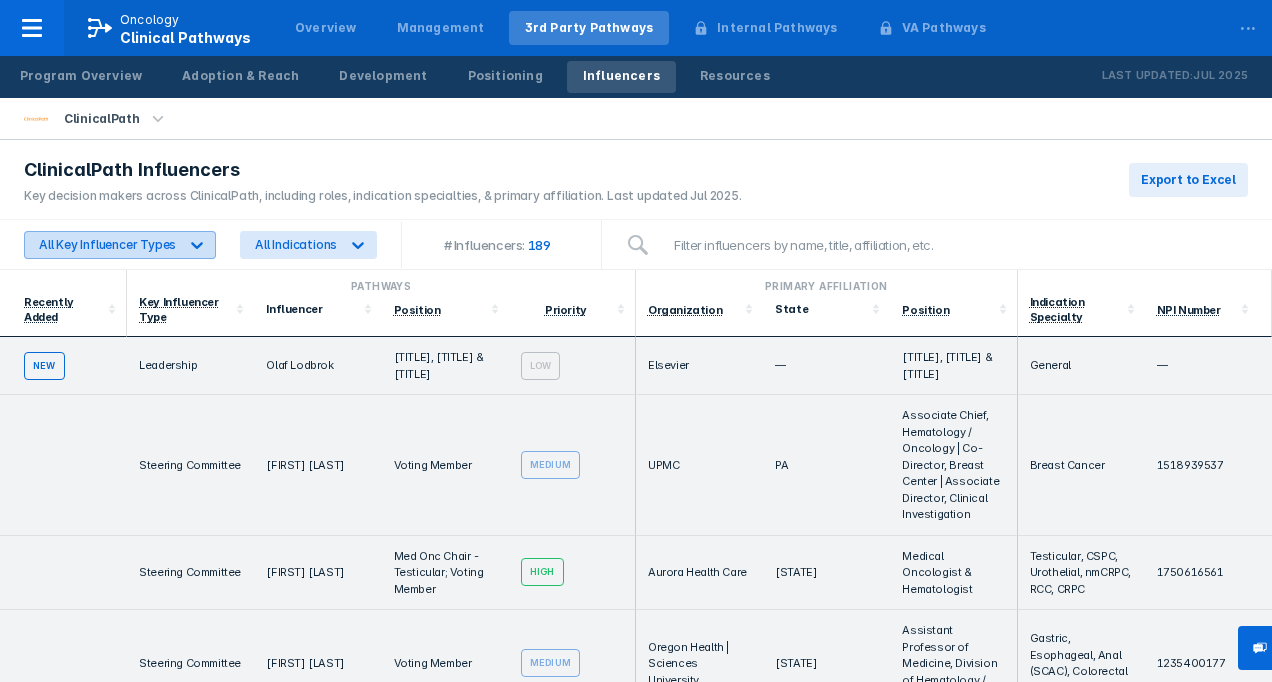 click on "All Key Influencer Types" at bounding box center (107, 244) 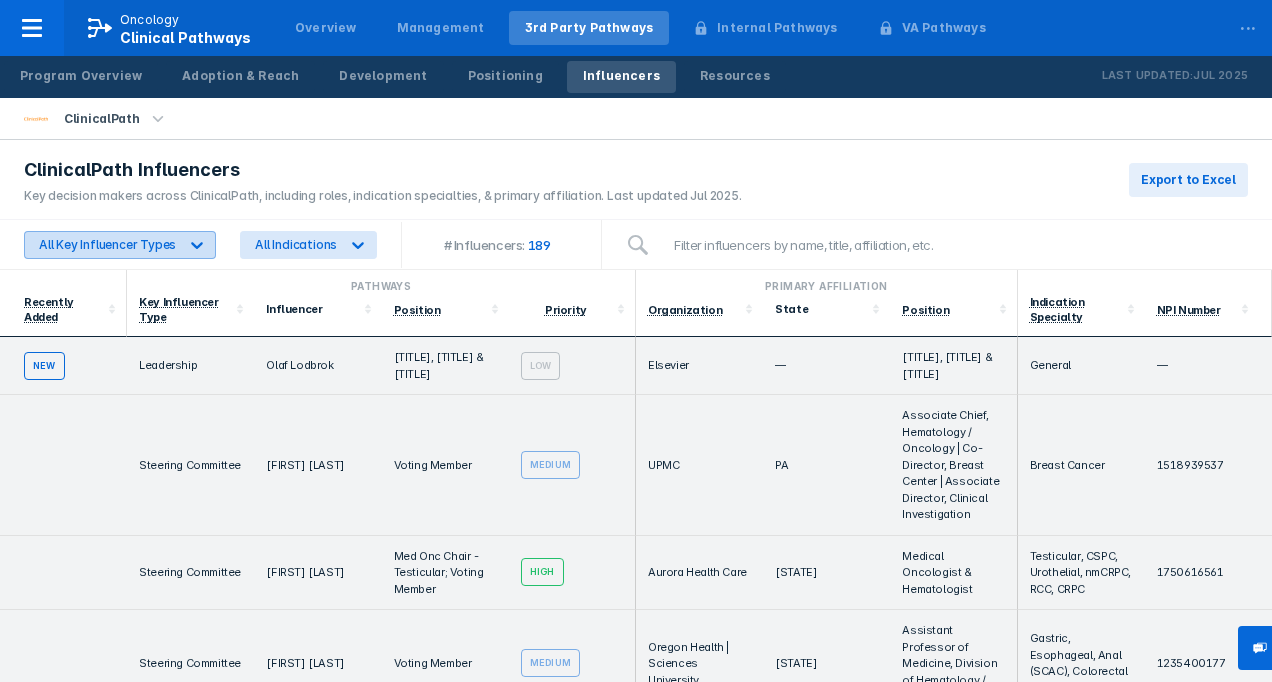 click at bounding box center [197, 245] 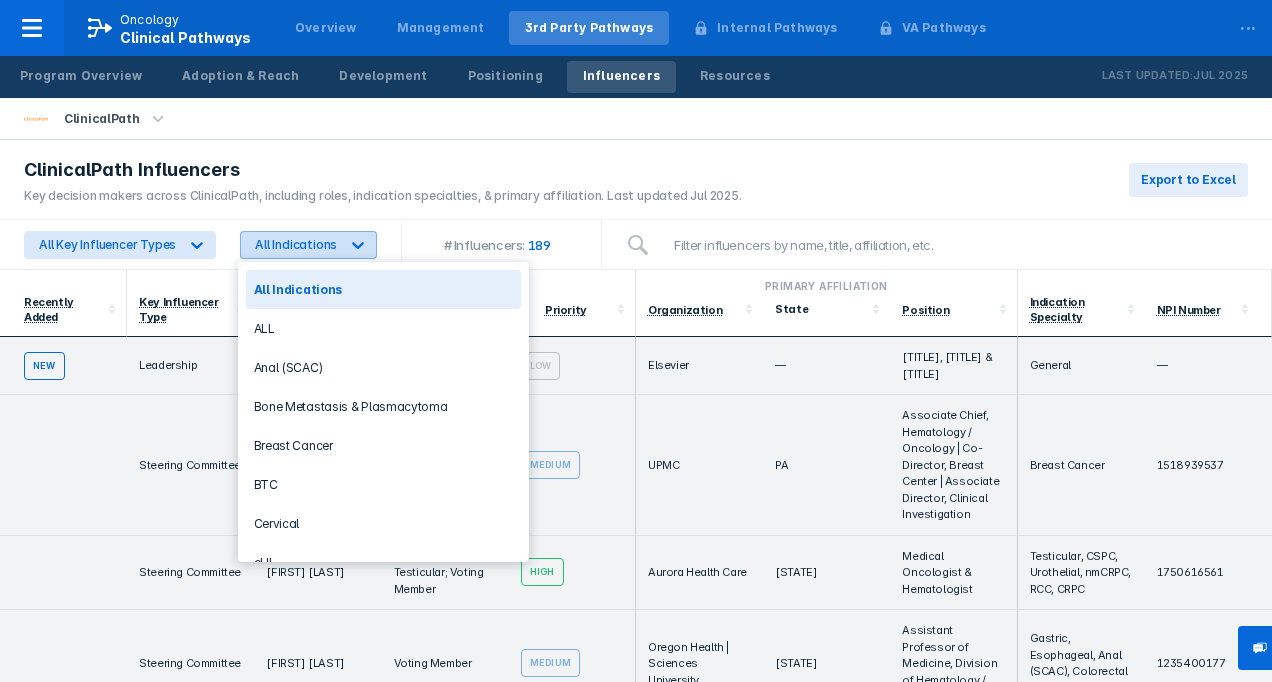 click on "All Indications" at bounding box center [296, 244] 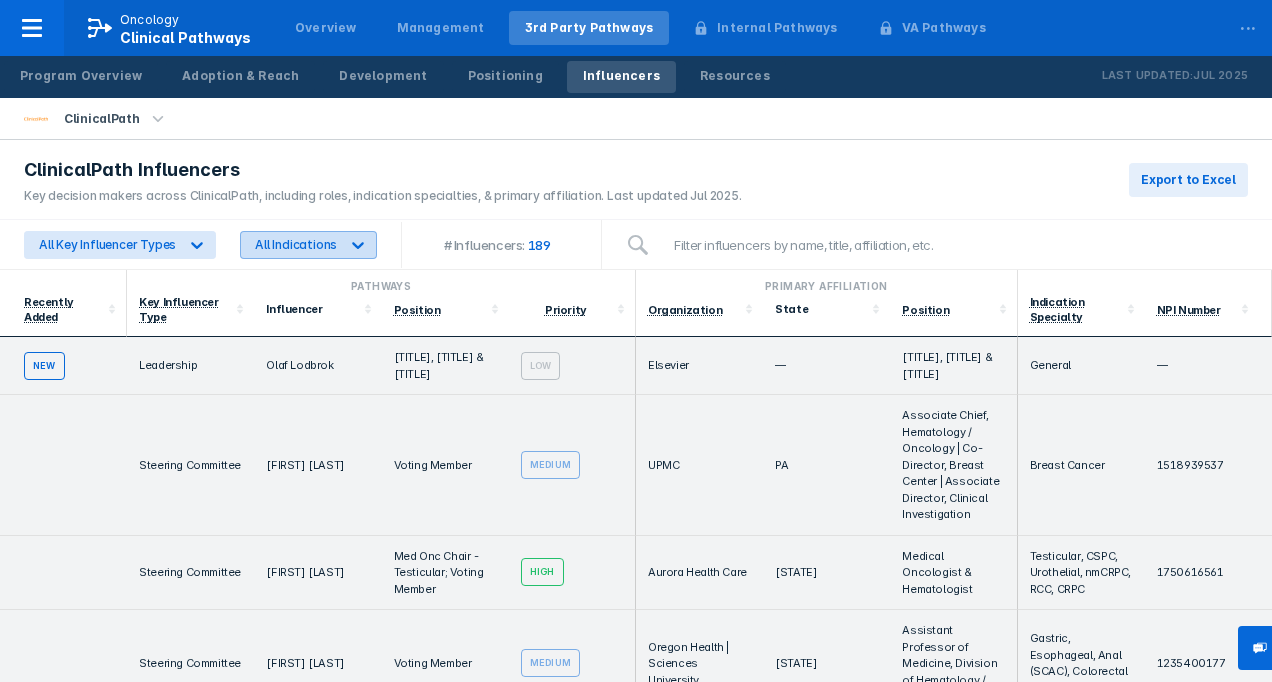 click on "All Indications" at bounding box center (296, 244) 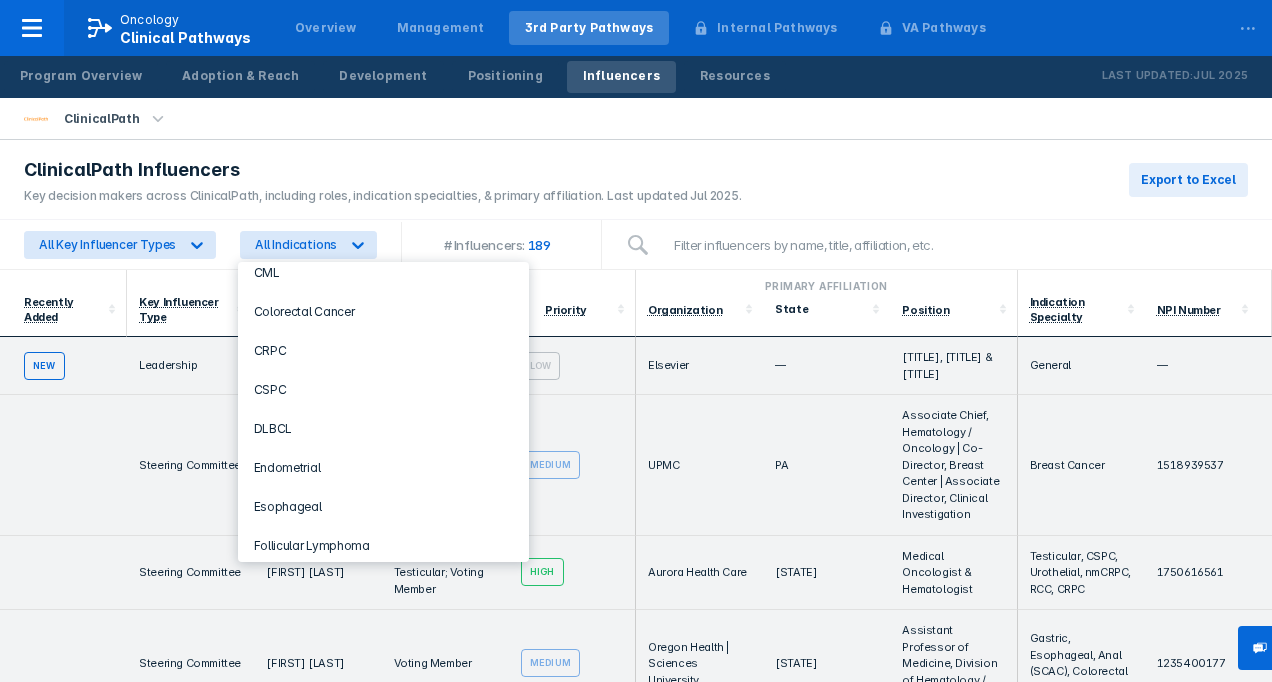 scroll, scrollTop: 600, scrollLeft: 0, axis: vertical 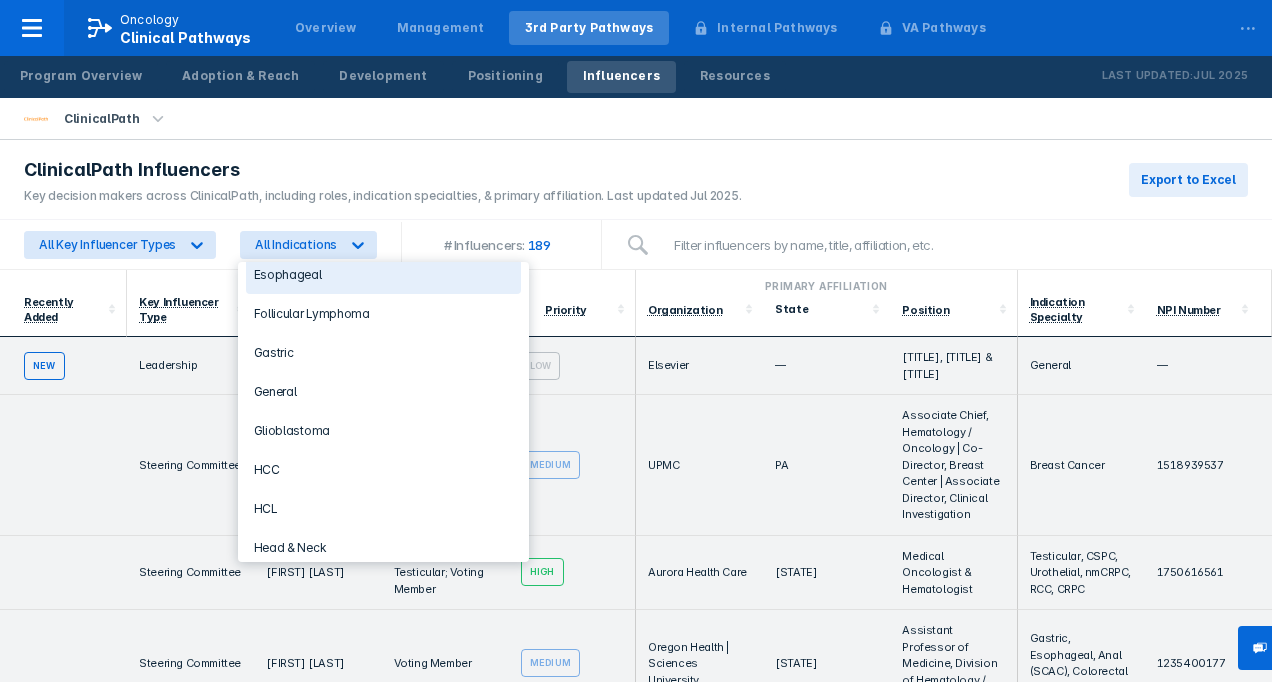 click on "All Key Influencer Types 51 results available. Use Up and Down to choose options, press Enter to select the currently focused option, press Escape to exit the menu, press Tab to select the option and exit the menu. All Indications # Influencers: 189" at bounding box center [636, 245] 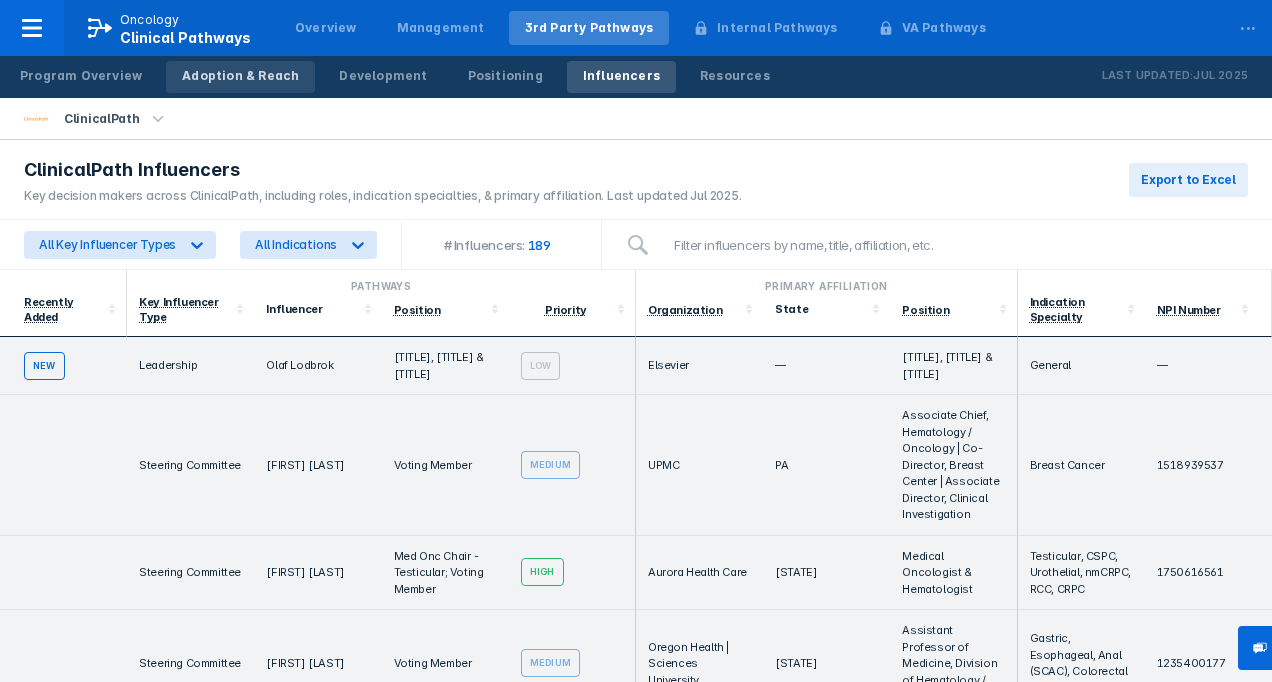 click on "Adoption & Reach" at bounding box center [240, 76] 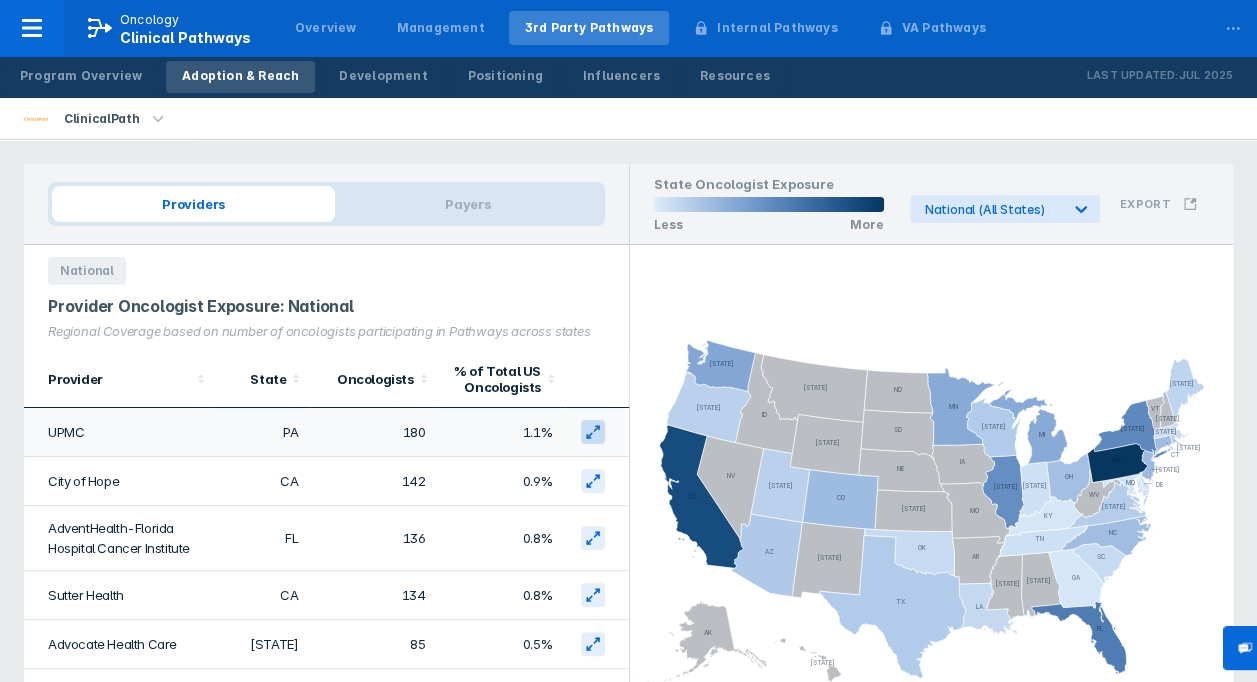 click 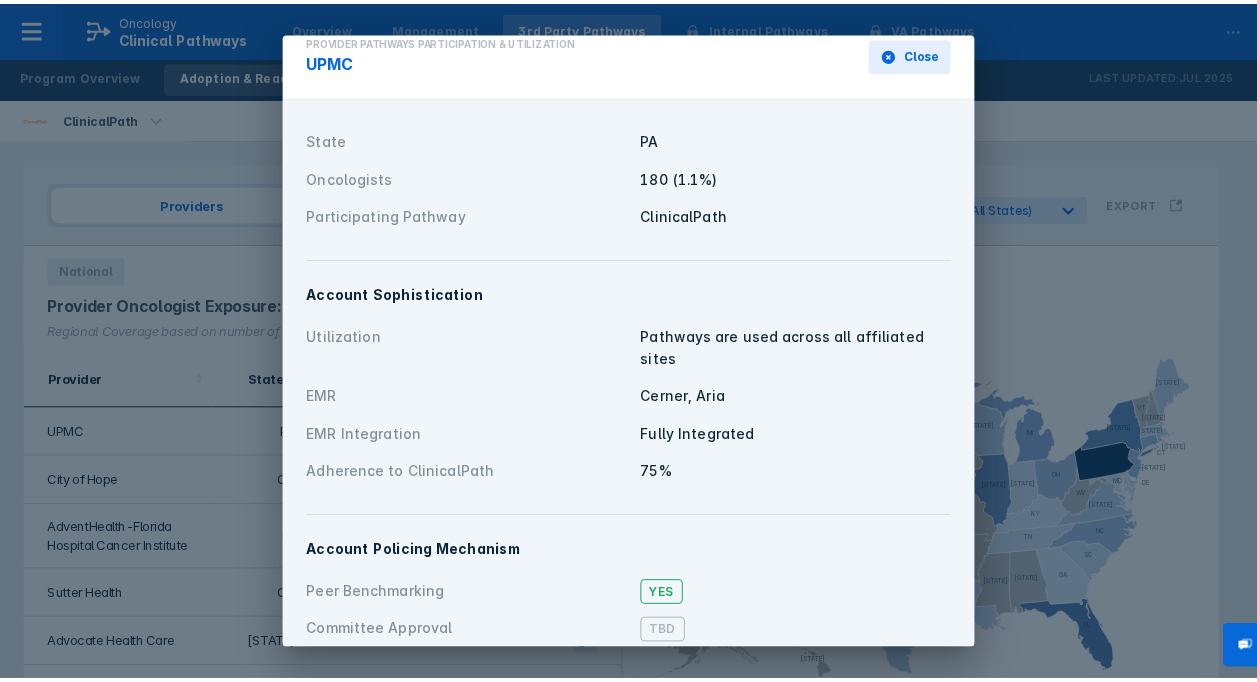 scroll, scrollTop: 0, scrollLeft: 0, axis: both 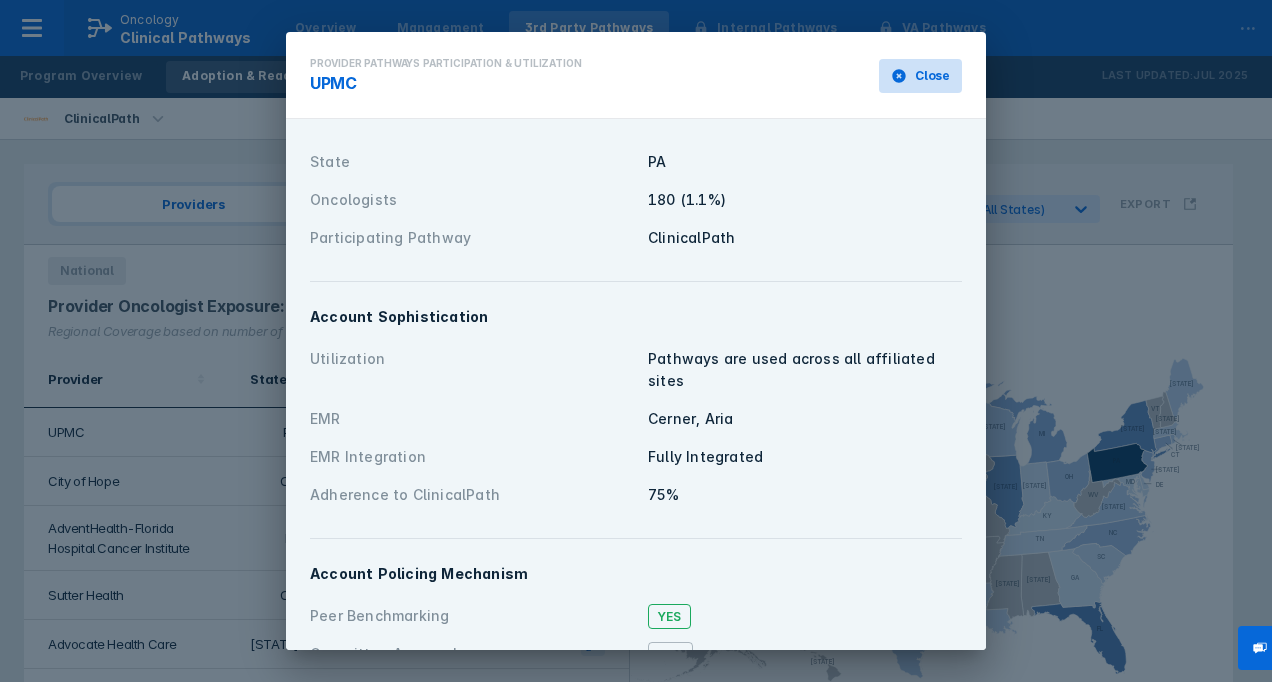 click on "Close" at bounding box center [920, 76] 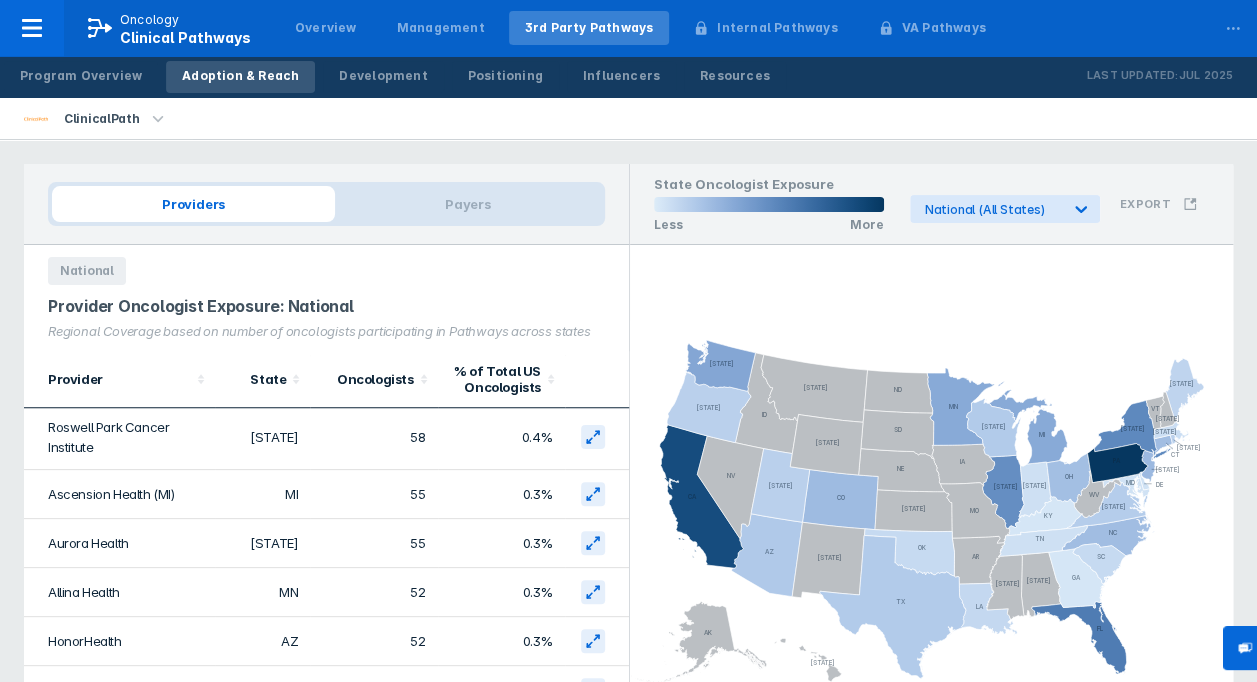 scroll, scrollTop: 1400, scrollLeft: 0, axis: vertical 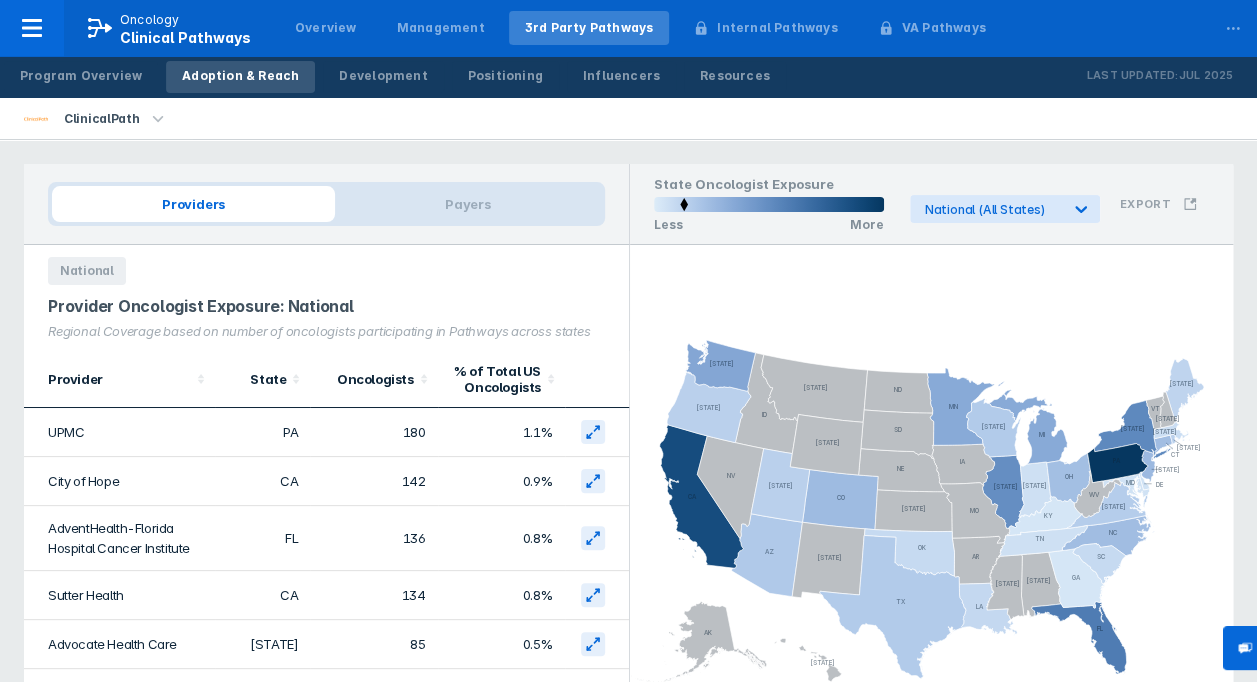 click on "Providers" at bounding box center (193, 204) 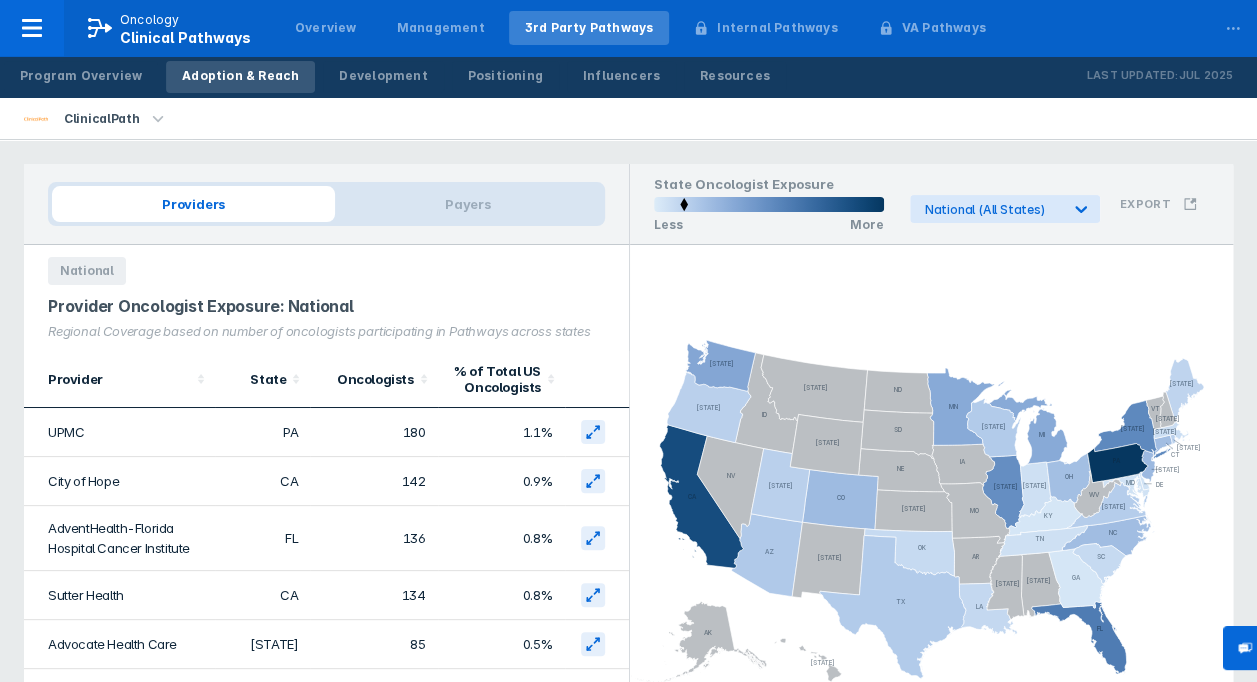 drag, startPoint x: 161, startPoint y: 214, endPoint x: 93, endPoint y: 265, distance: 85 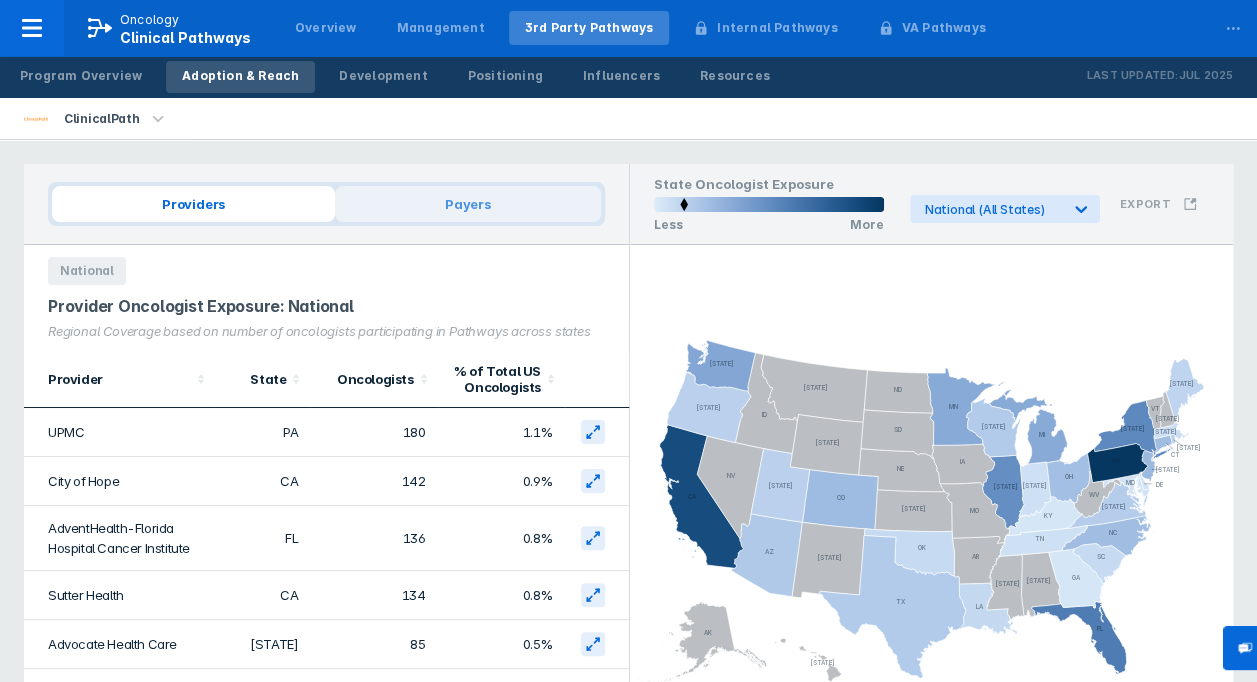 click on "Payers" at bounding box center (468, 204) 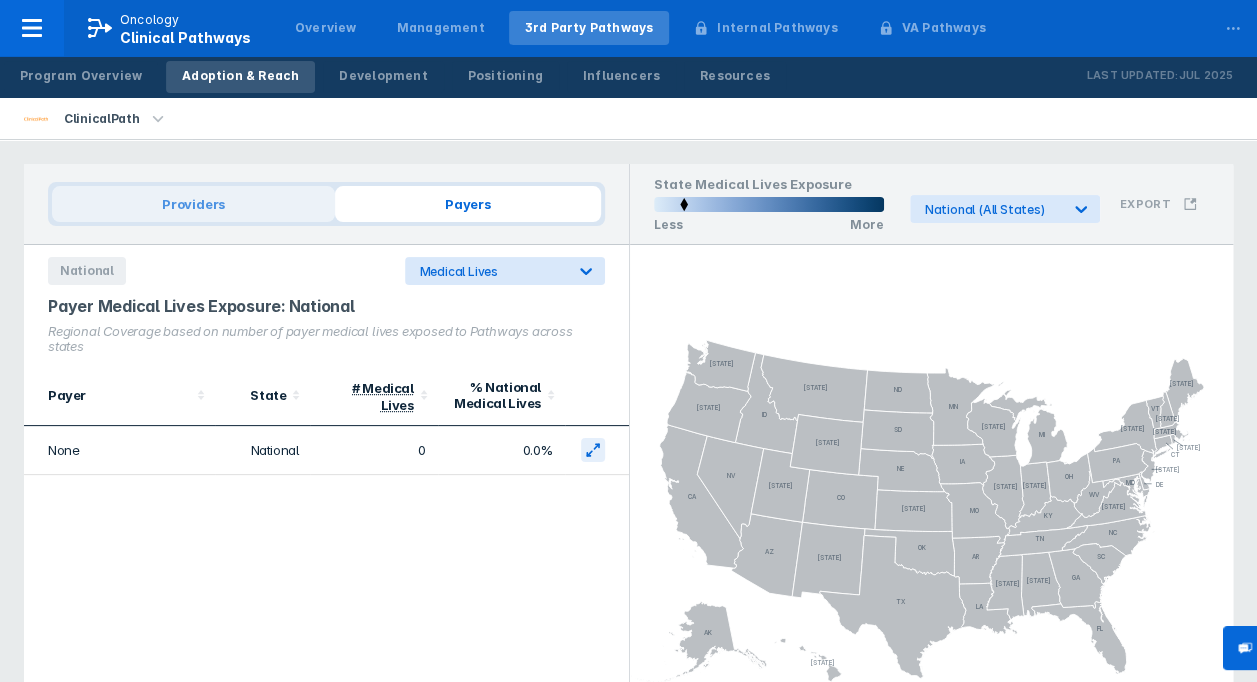 click on "Providers" at bounding box center (193, 204) 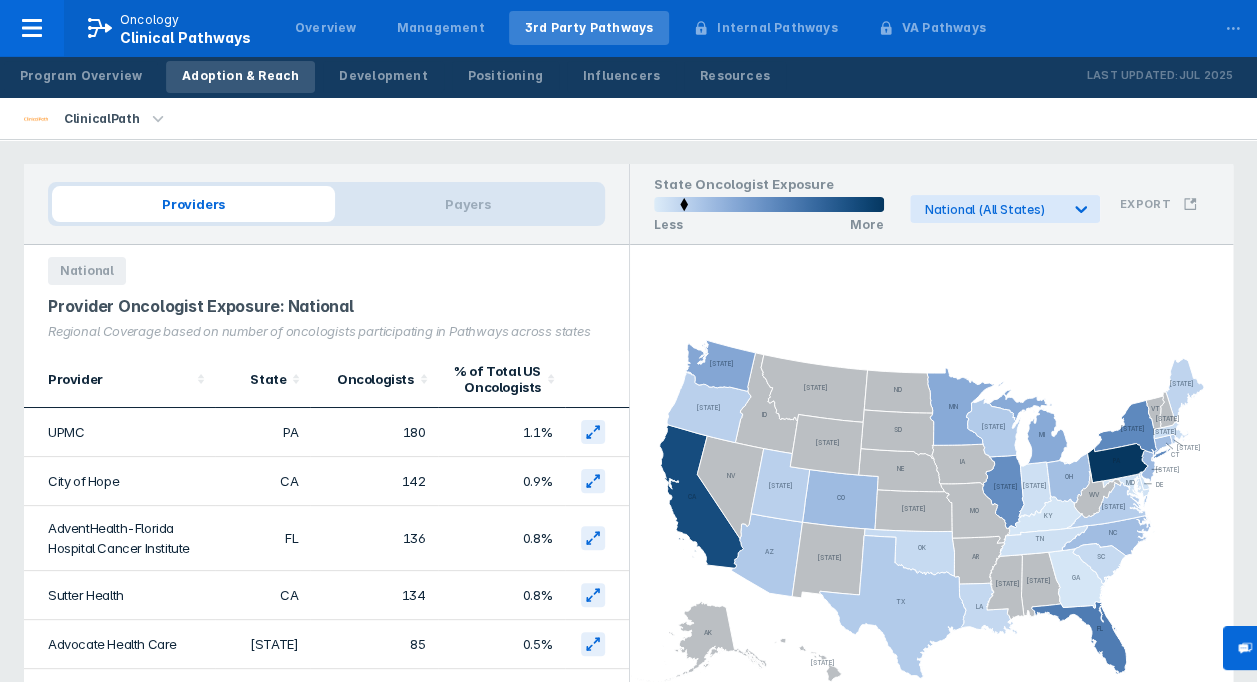 click 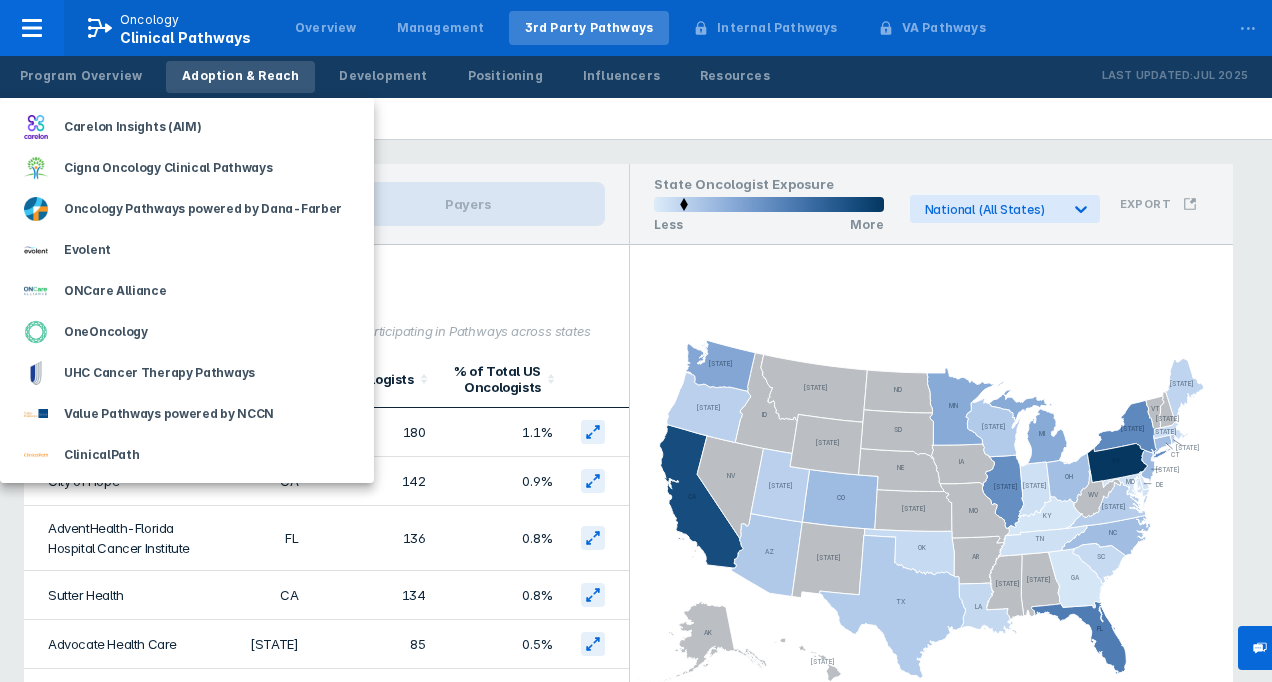 click at bounding box center (636, 341) 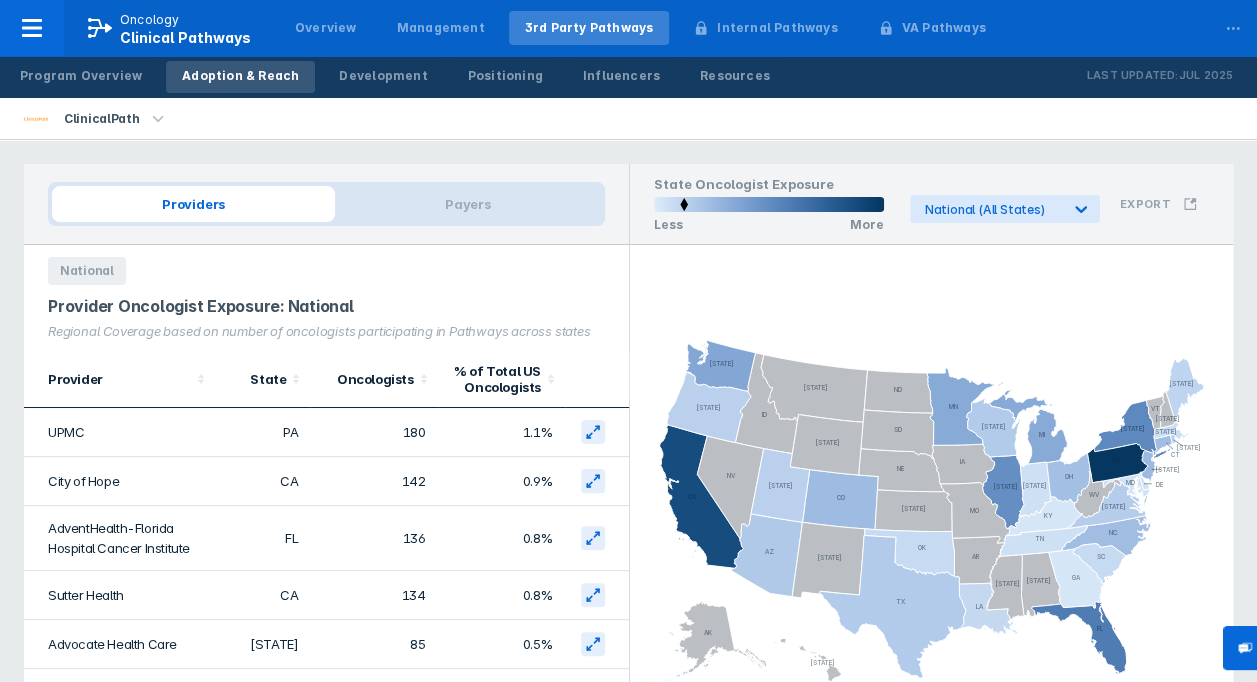click on "..." at bounding box center [1233, 24] 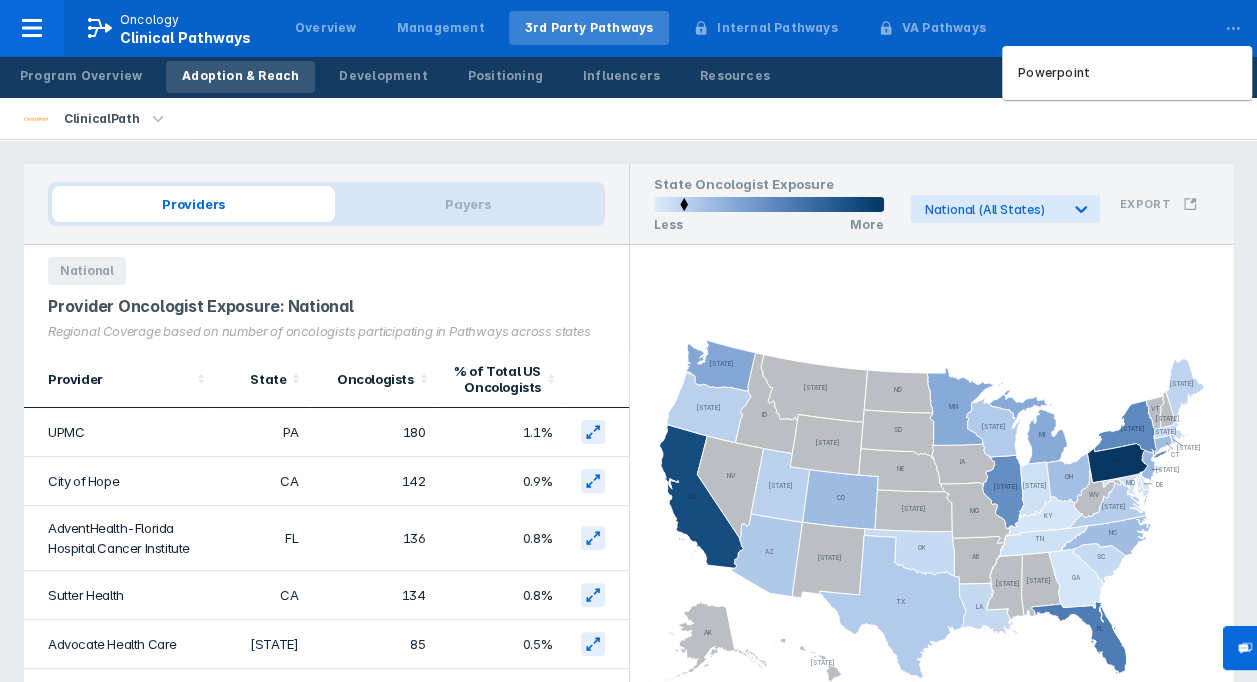 click on "Powerpoint" at bounding box center (1127, 73) 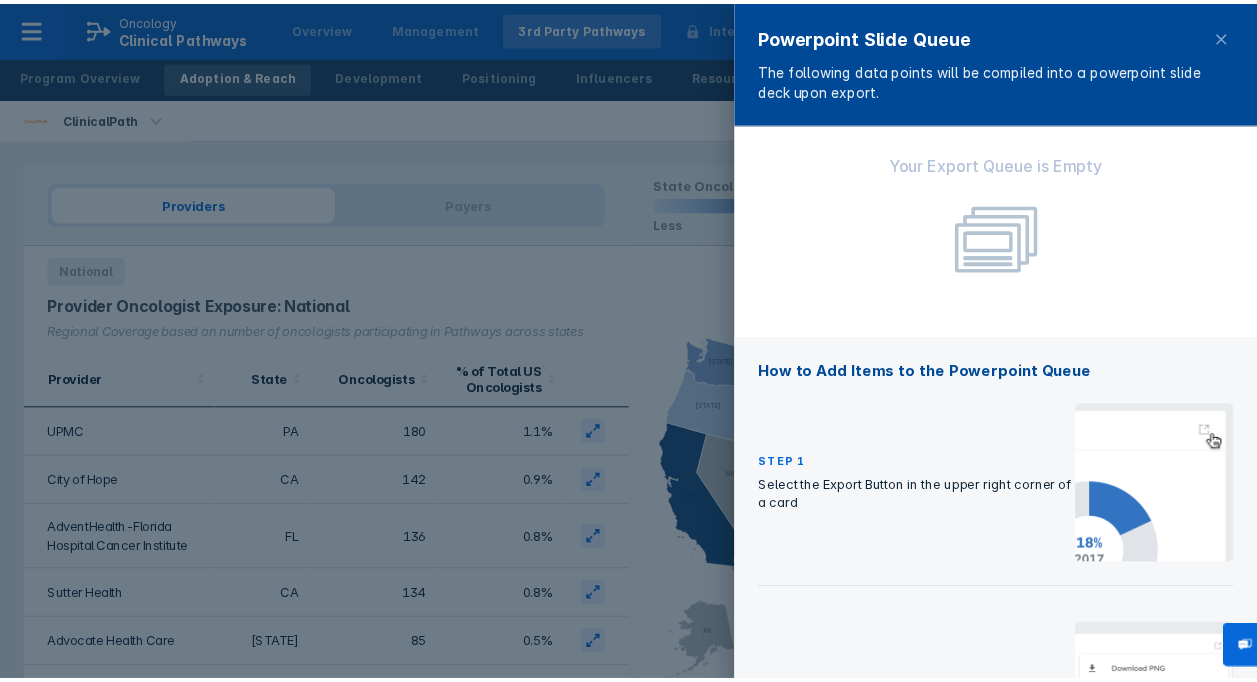 scroll, scrollTop: 0, scrollLeft: 0, axis: both 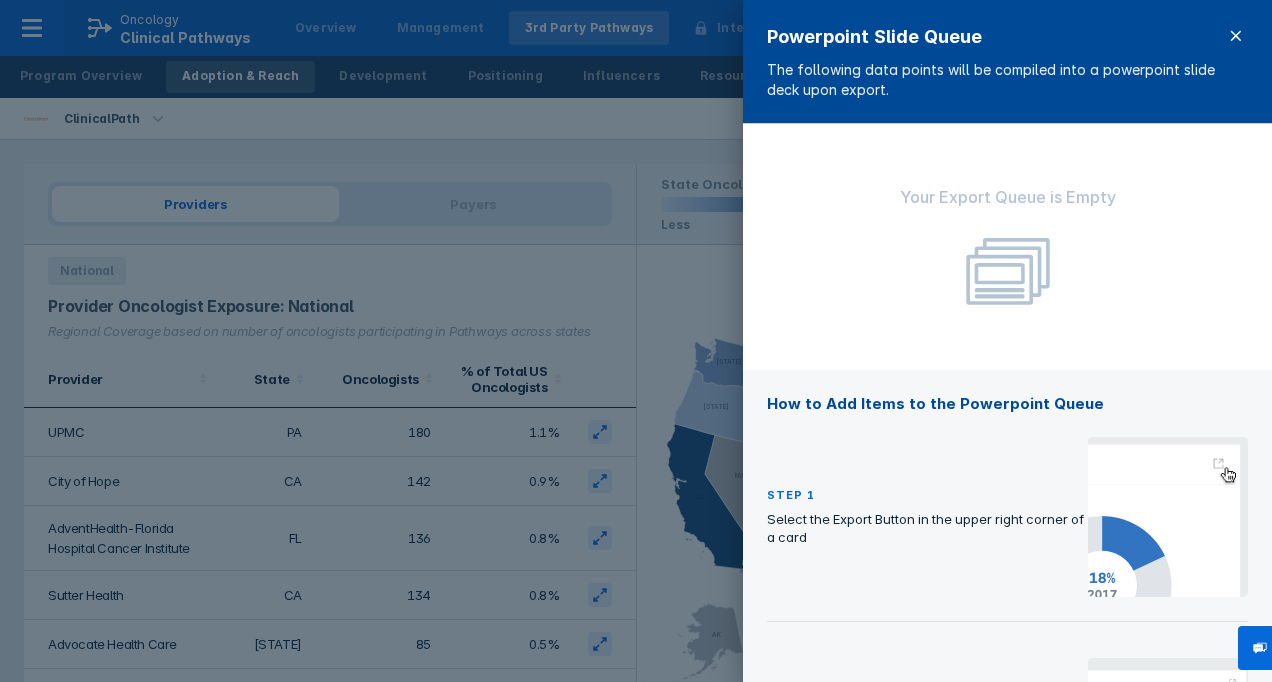 click 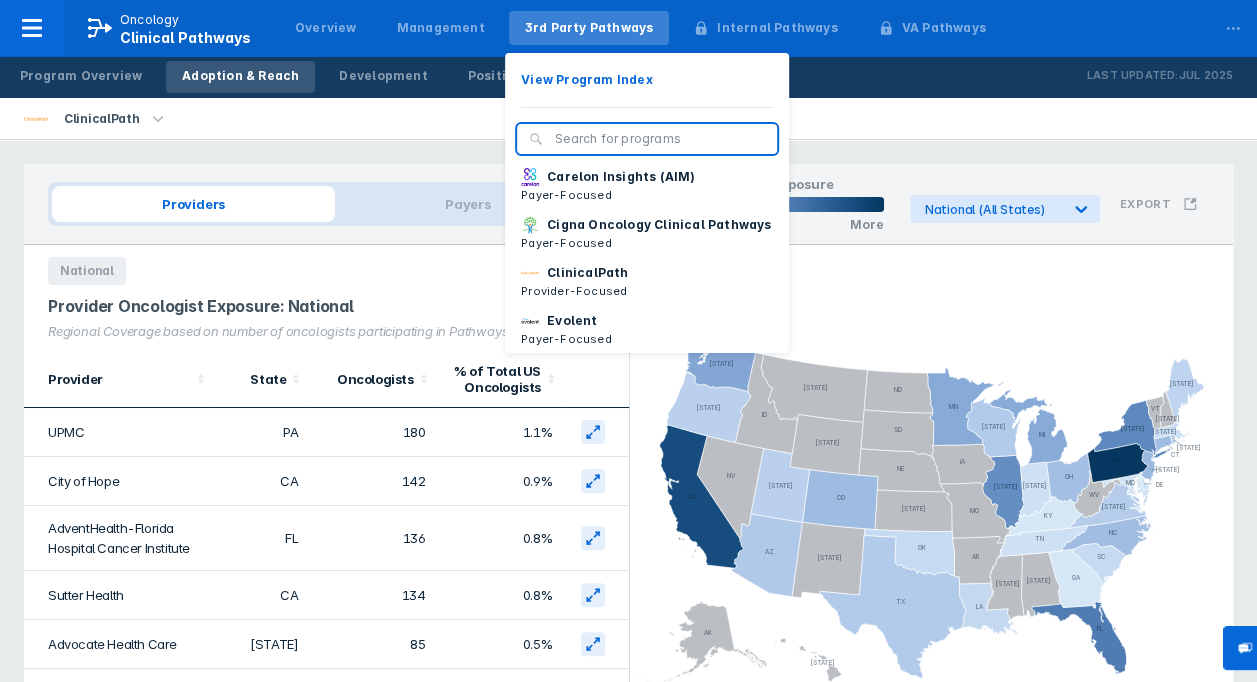 click on "3rd Party Pathways" at bounding box center (589, 28) 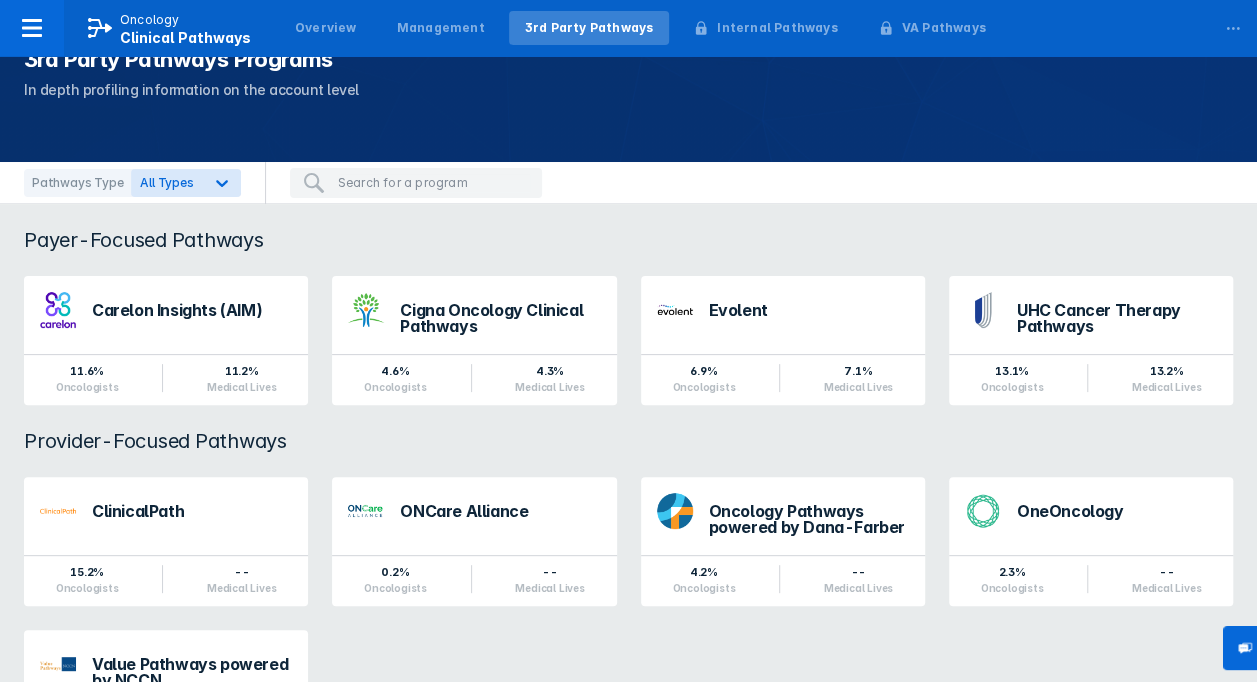 scroll, scrollTop: 196, scrollLeft: 0, axis: vertical 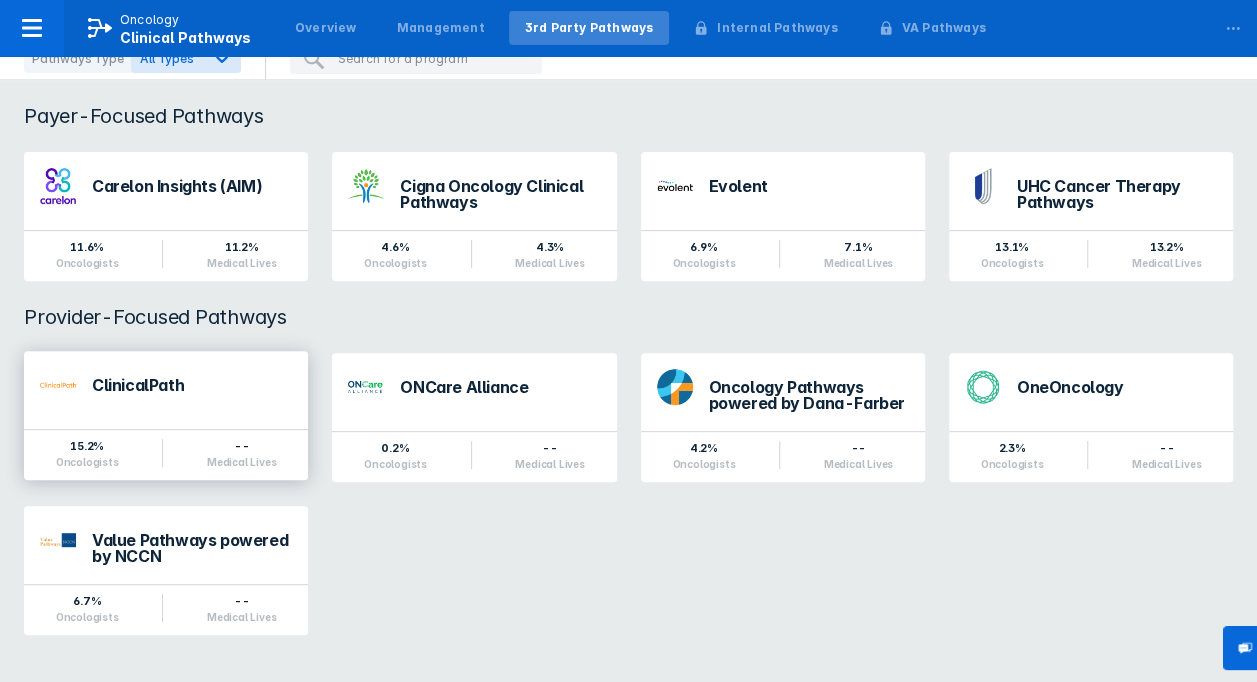 click on "ClinicalPath" at bounding box center (192, 390) 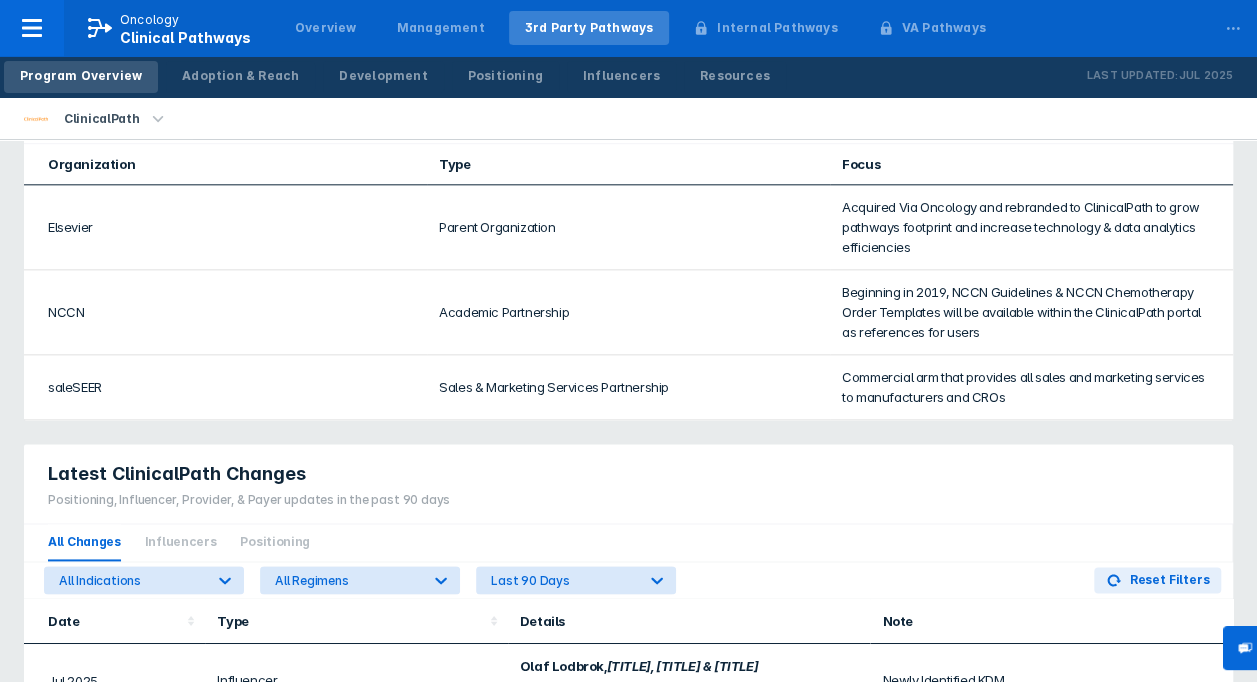 scroll, scrollTop: 1486, scrollLeft: 0, axis: vertical 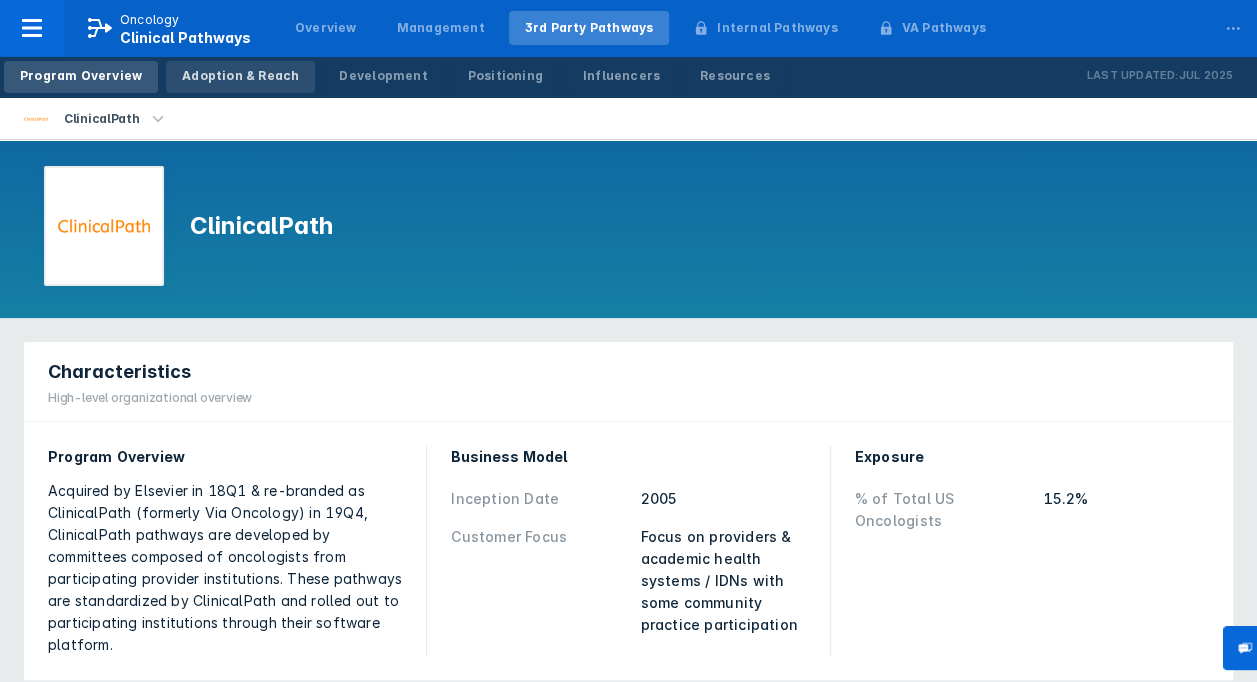 click on "Adoption & Reach" at bounding box center (240, 77) 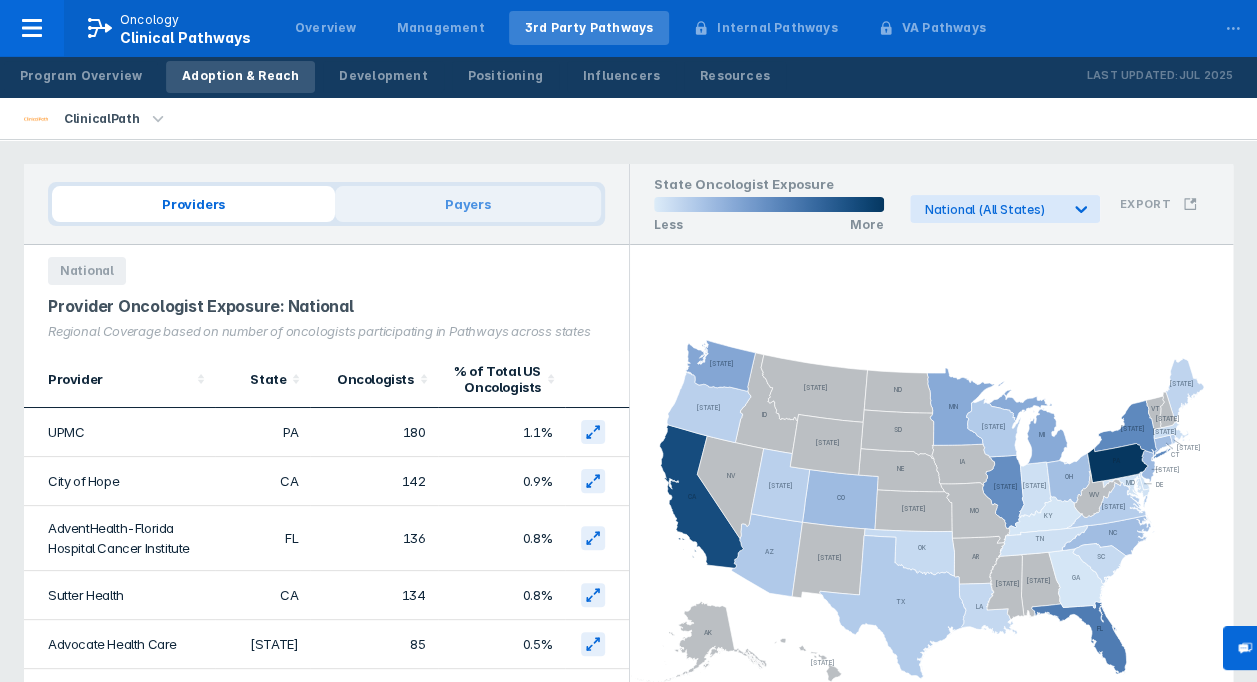 click on "Payers" at bounding box center (468, 204) 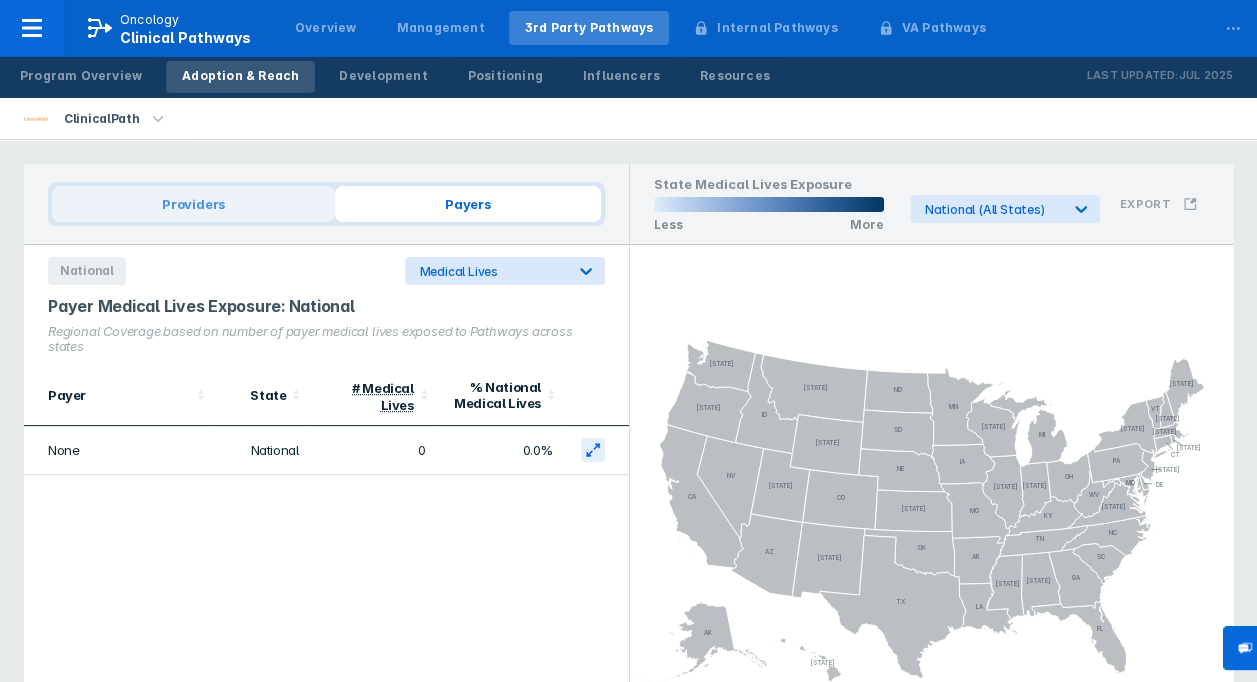 click on "Providers" at bounding box center [193, 204] 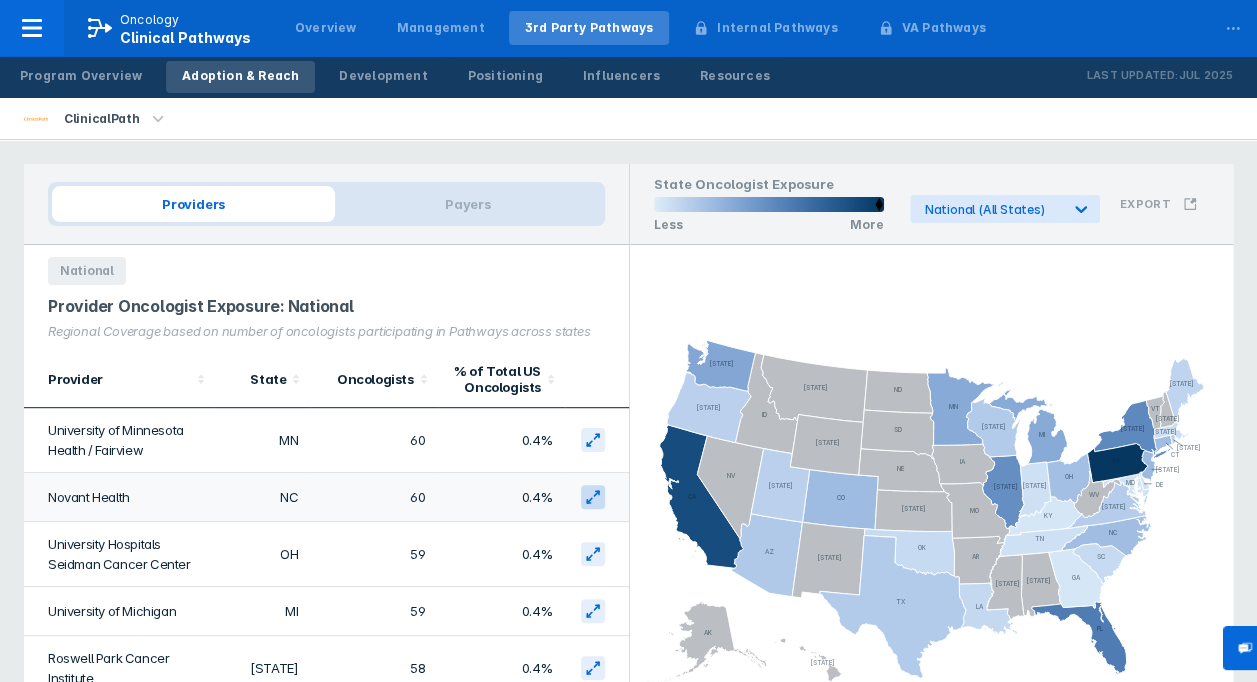 scroll, scrollTop: 700, scrollLeft: 0, axis: vertical 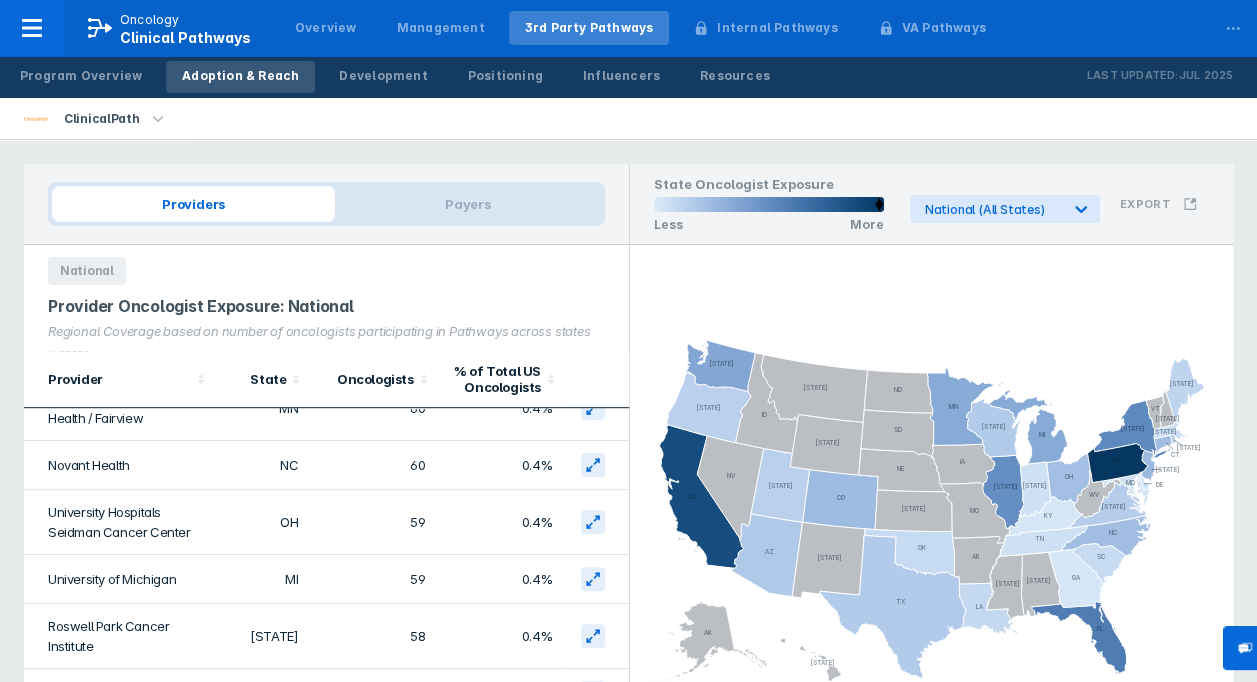 click on "National" at bounding box center [87, 271] 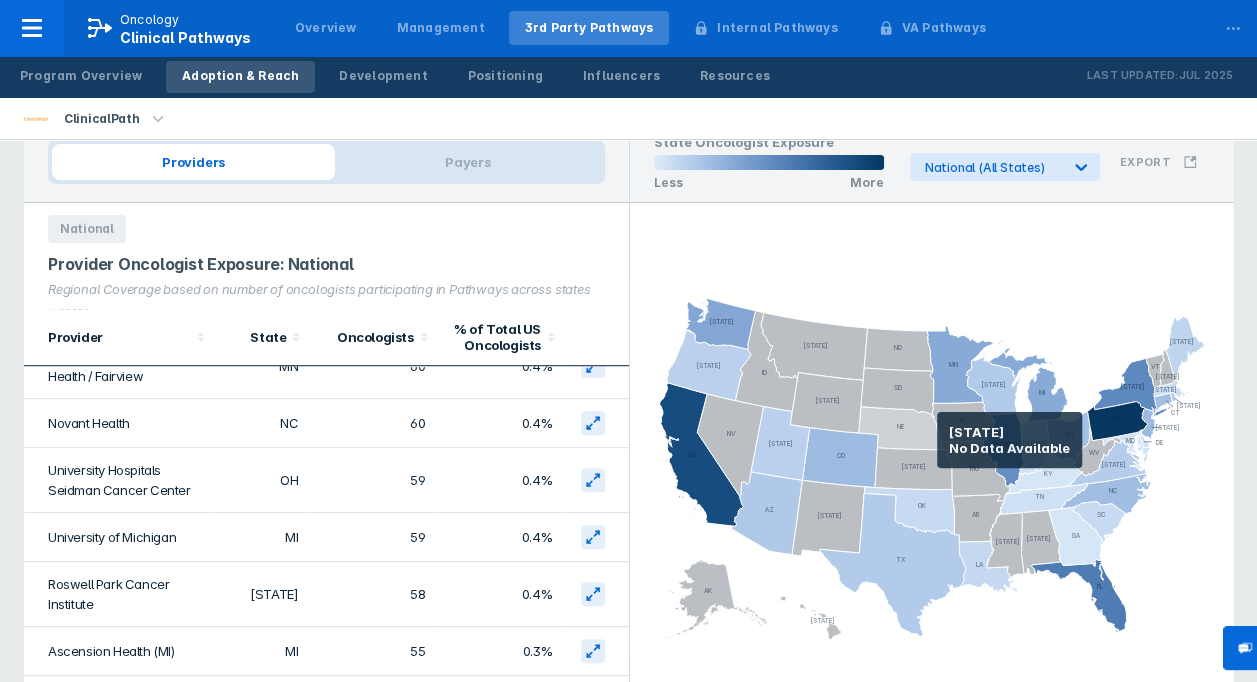 scroll, scrollTop: 0, scrollLeft: 0, axis: both 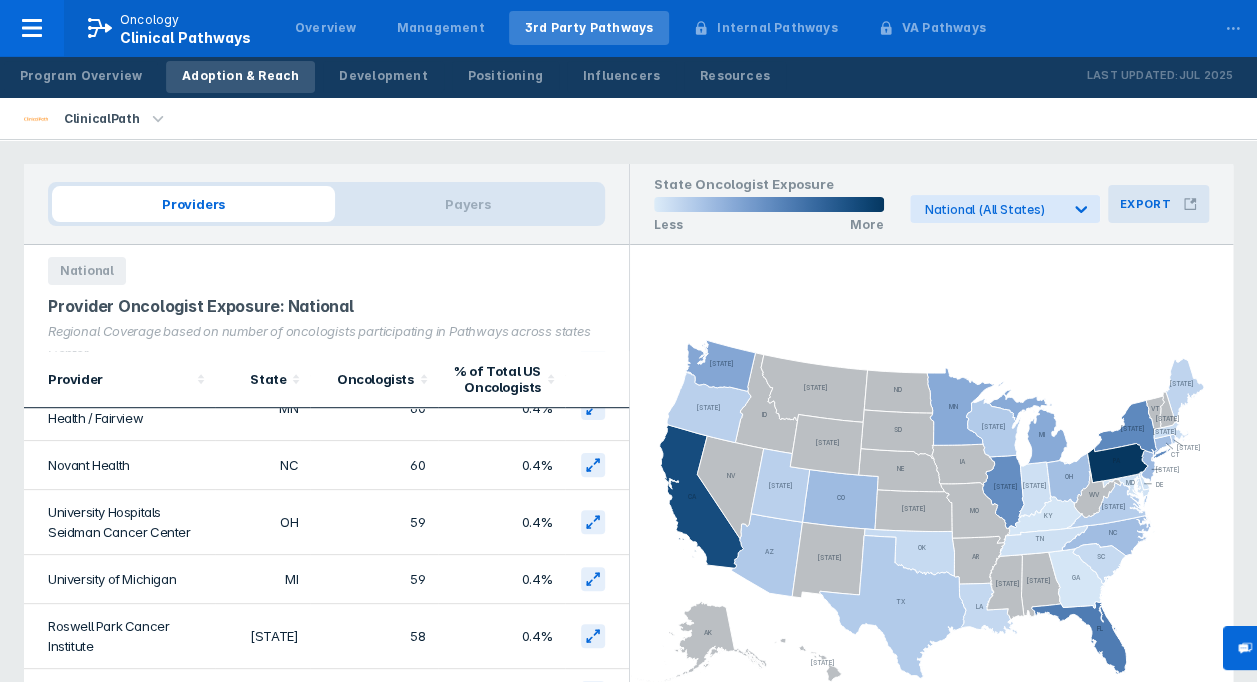 click 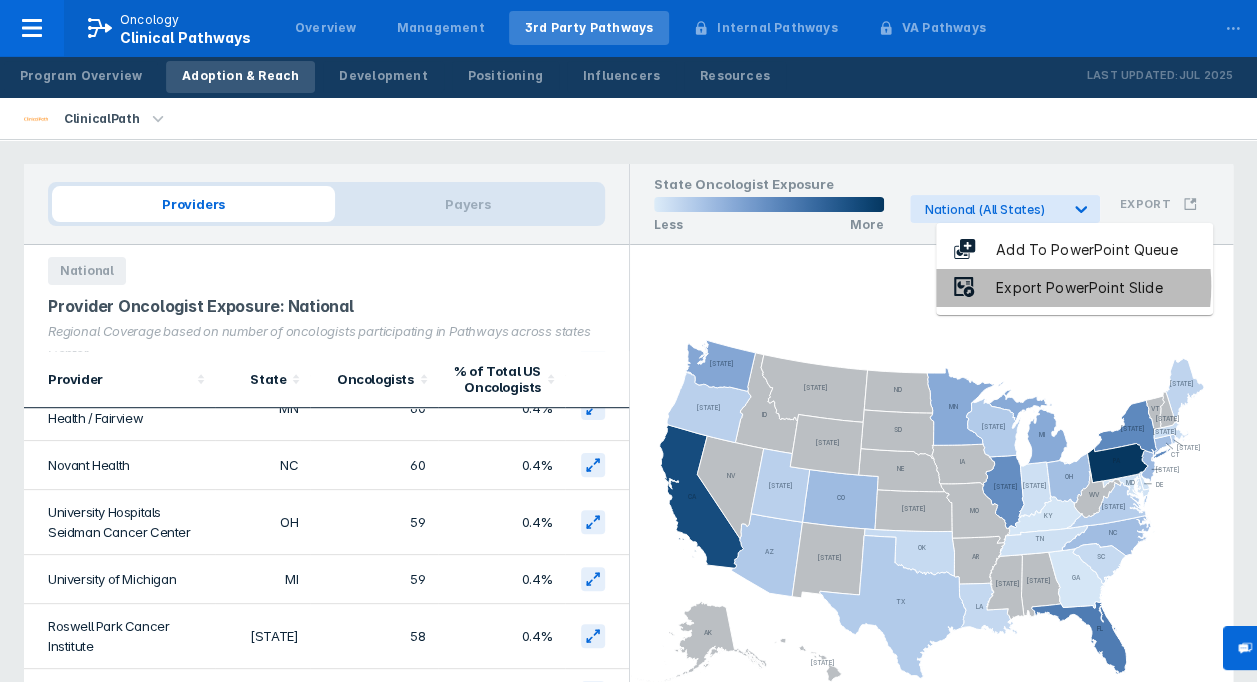 click on "Export PowerPoint Slide" at bounding box center (1079, 288) 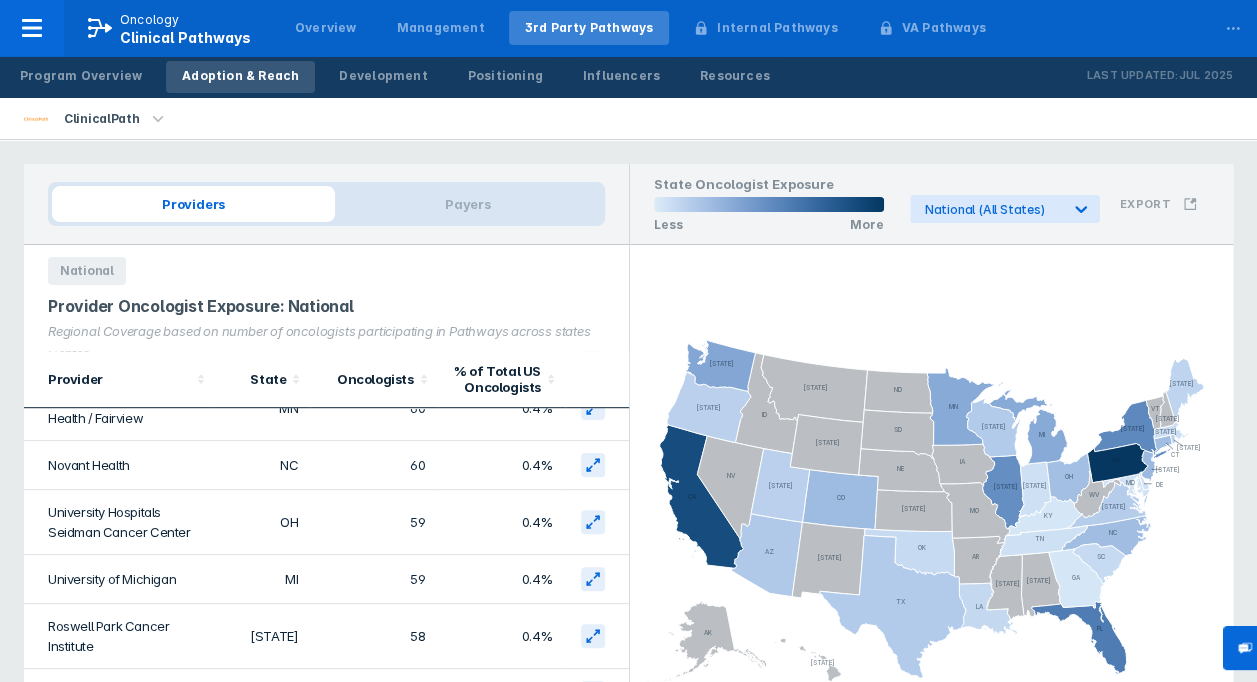 click on "National" at bounding box center (326, 265) 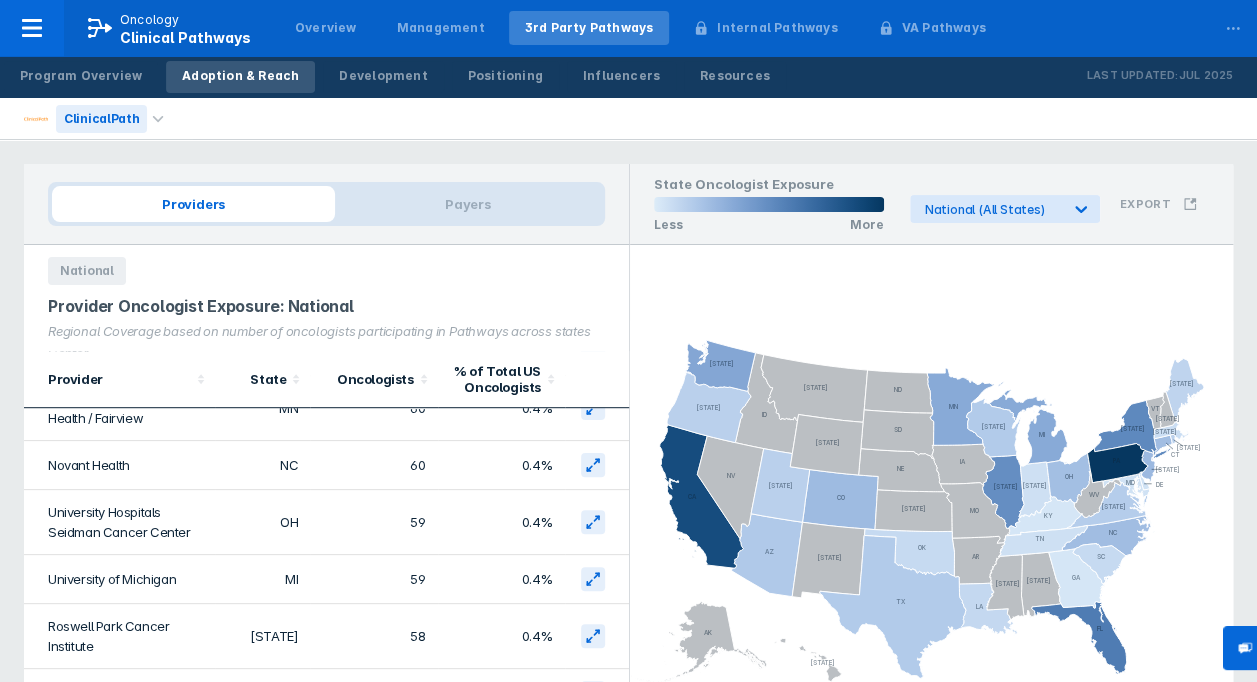 click on "ClinicalPath" at bounding box center [85, 118] 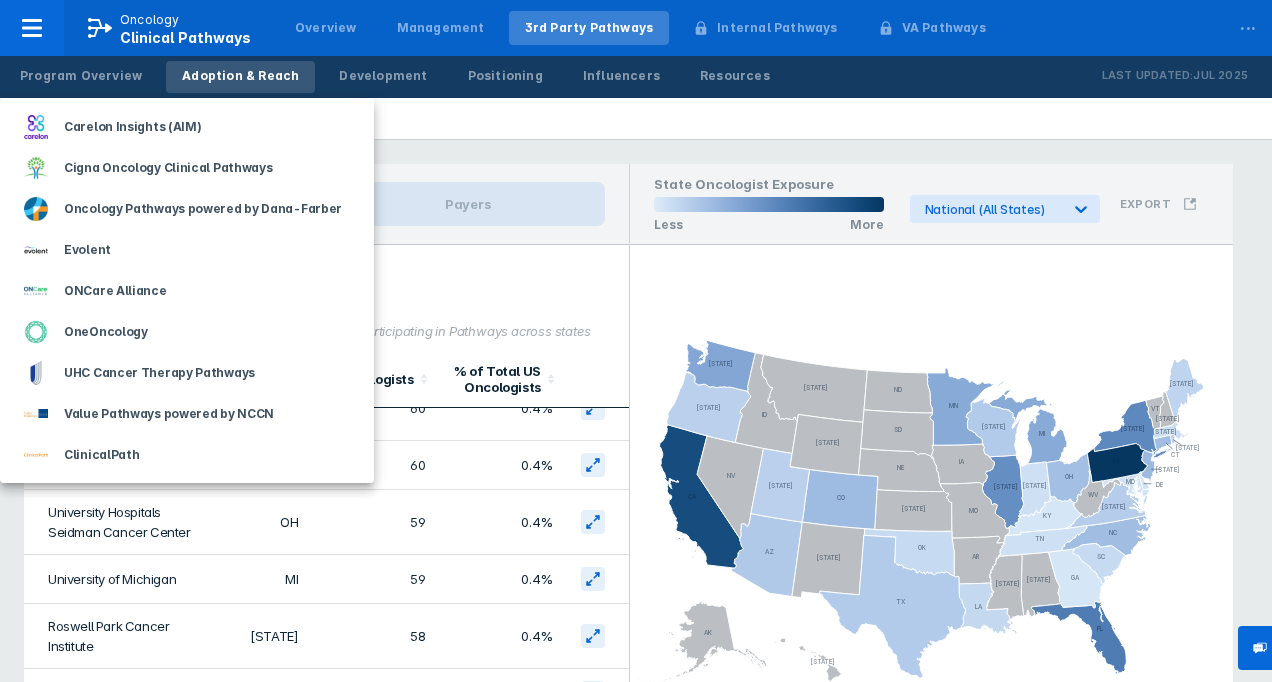 click at bounding box center [636, 341] 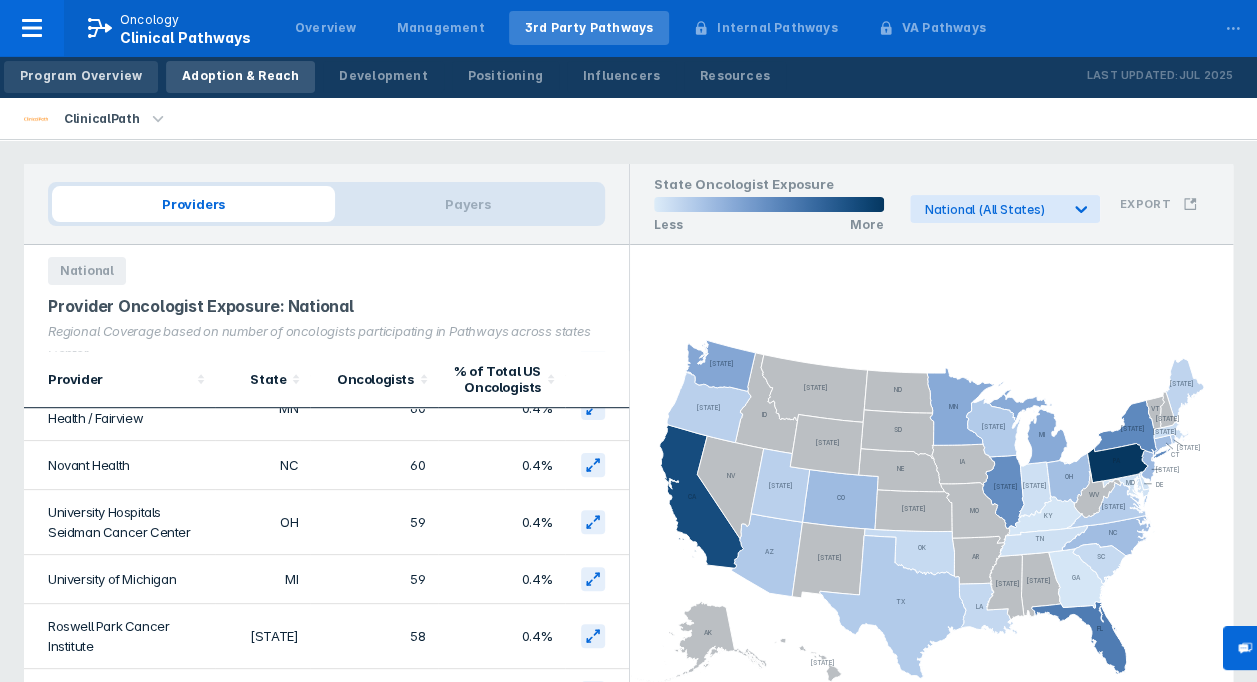 click on "Program Overview" at bounding box center (81, 76) 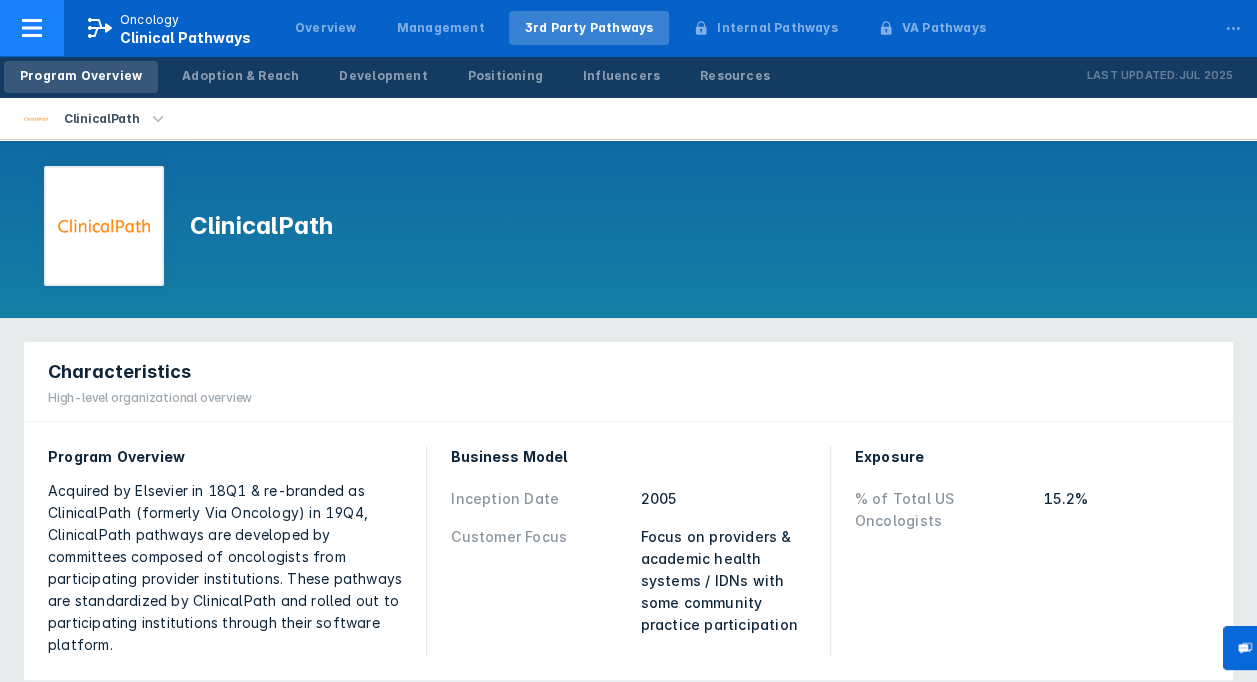 click on "Clinical Pathways" at bounding box center (185, 37) 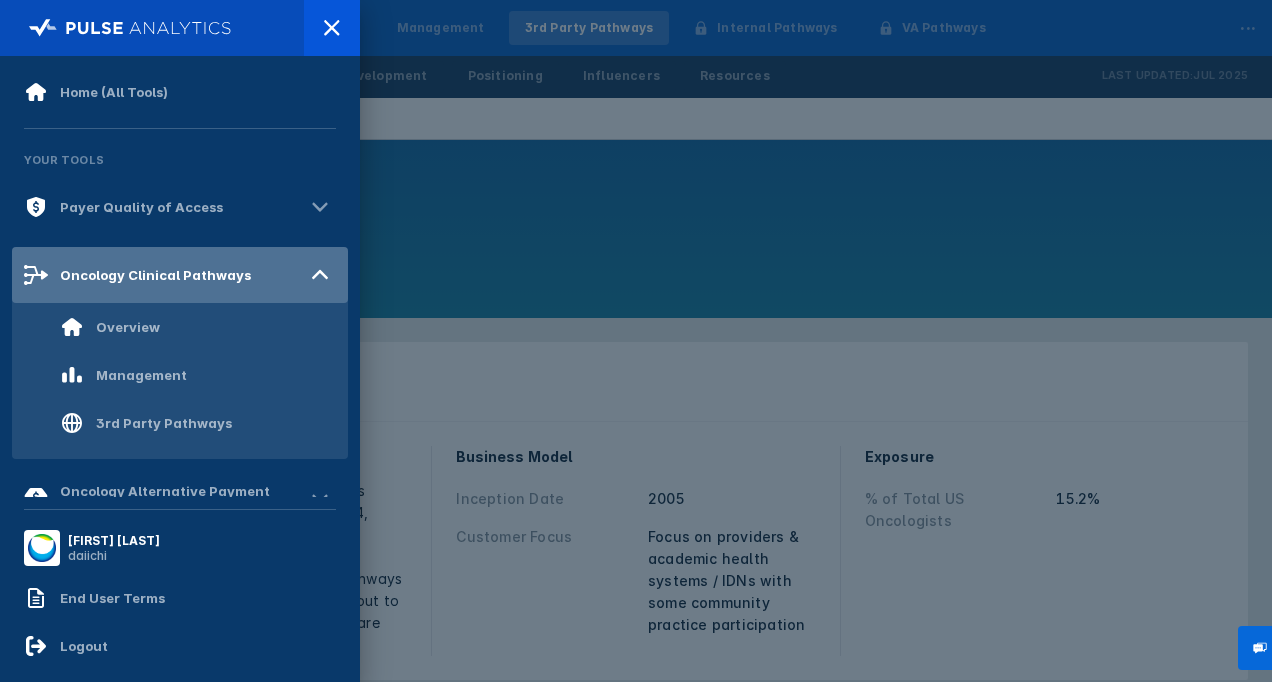 click on "Oncology Clinical Pathways" at bounding box center [155, 275] 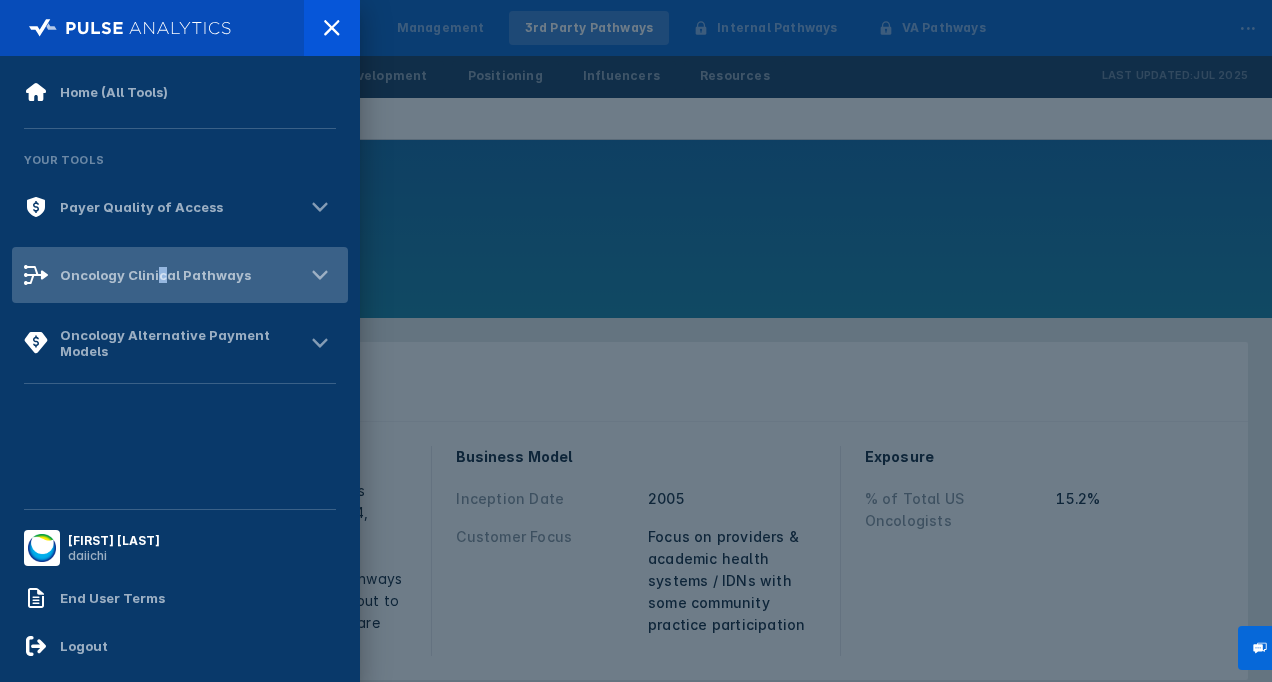 click on "Oncology Clinical Pathways" at bounding box center [155, 275] 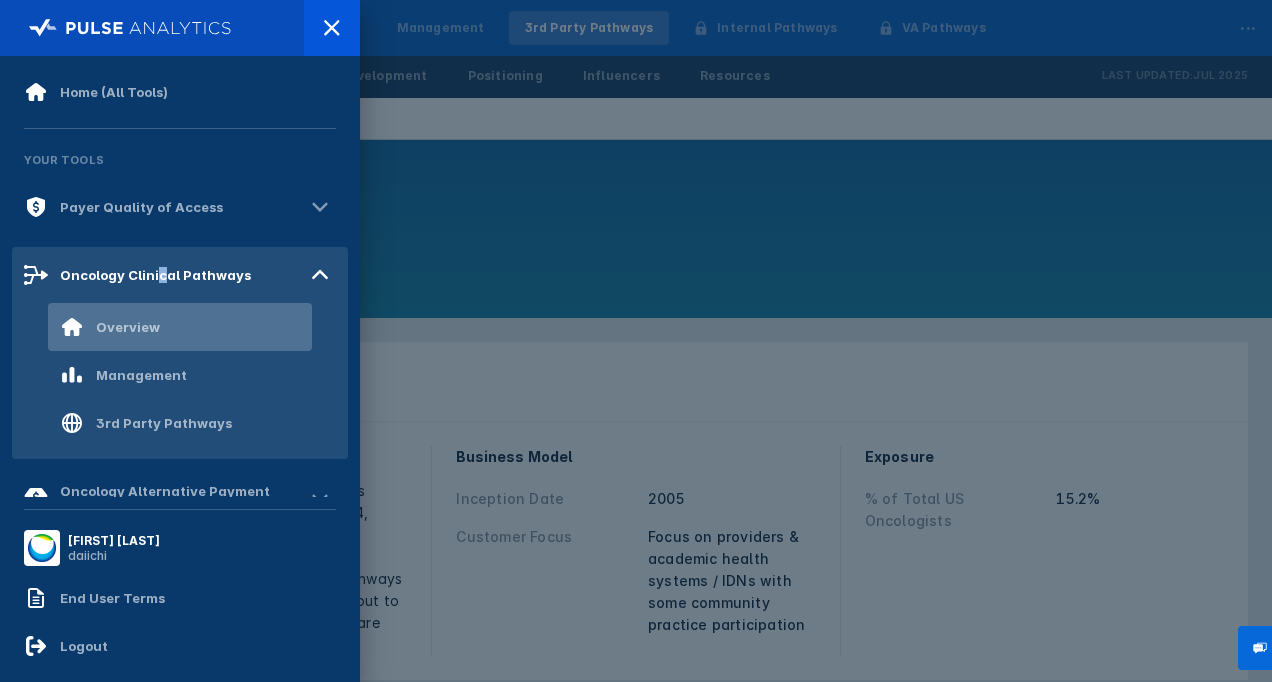 drag, startPoint x: 157, startPoint y: 272, endPoint x: 120, endPoint y: 332, distance: 70.491135 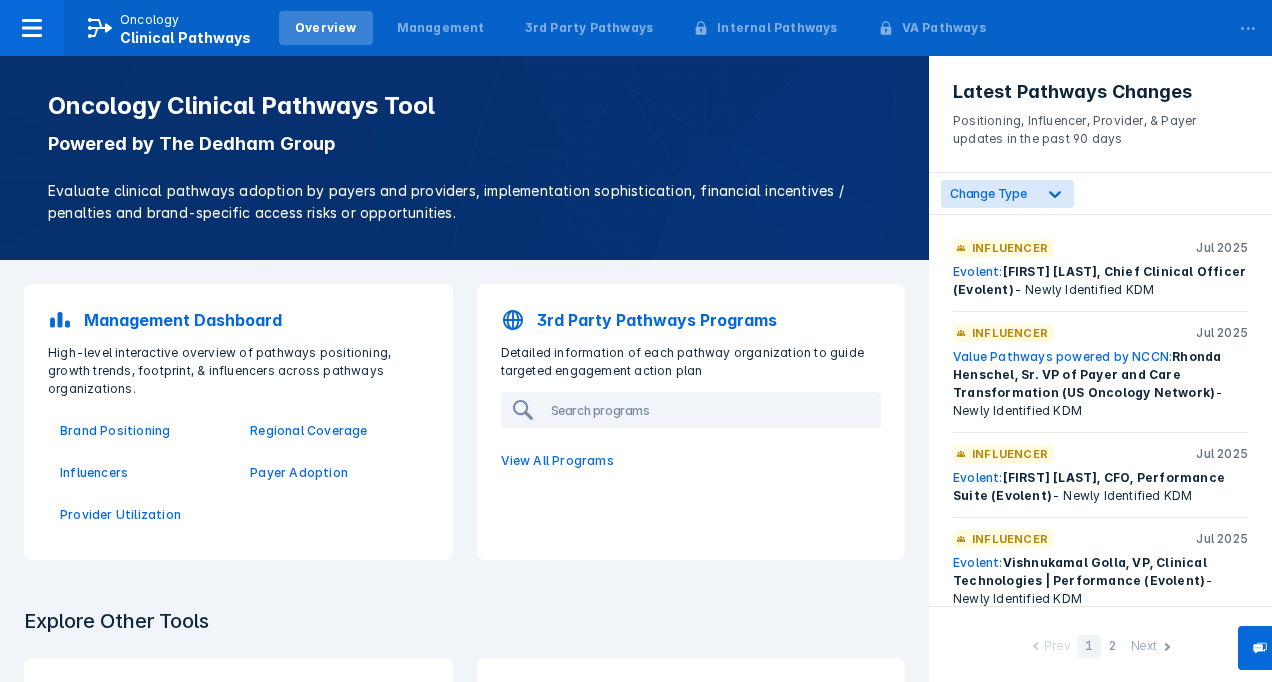 click on "3rd Party Pathways Programs" at bounding box center (657, 320) 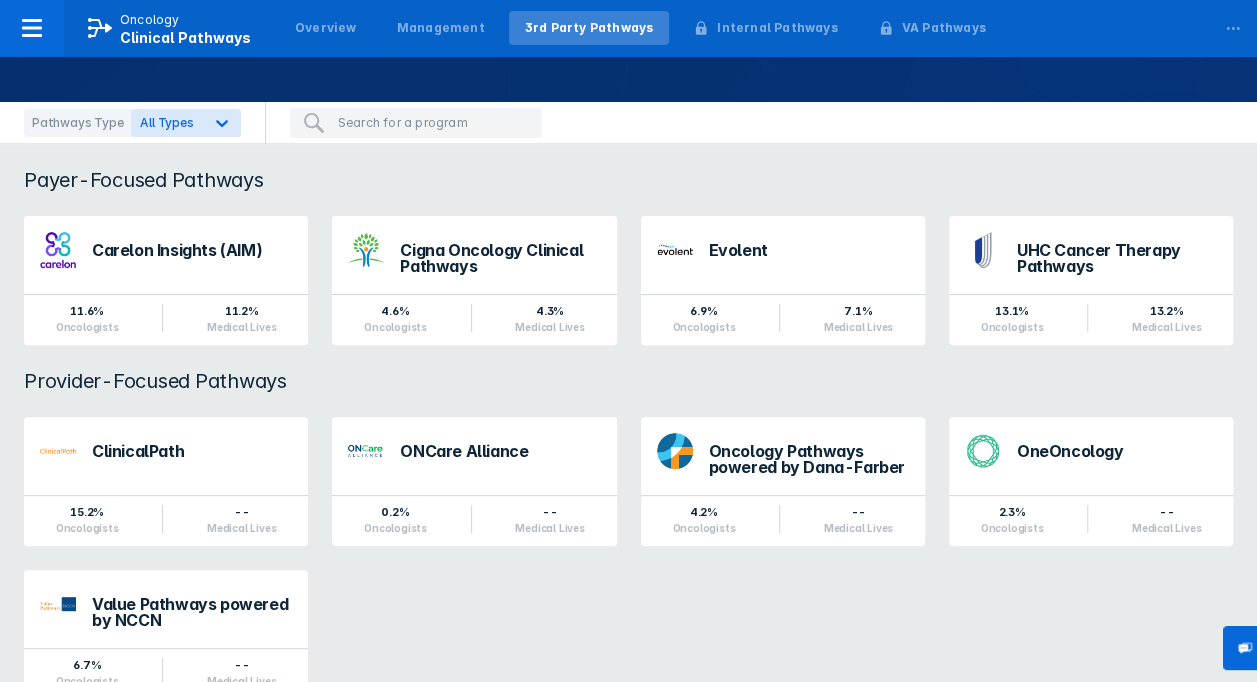 scroll, scrollTop: 196, scrollLeft: 0, axis: vertical 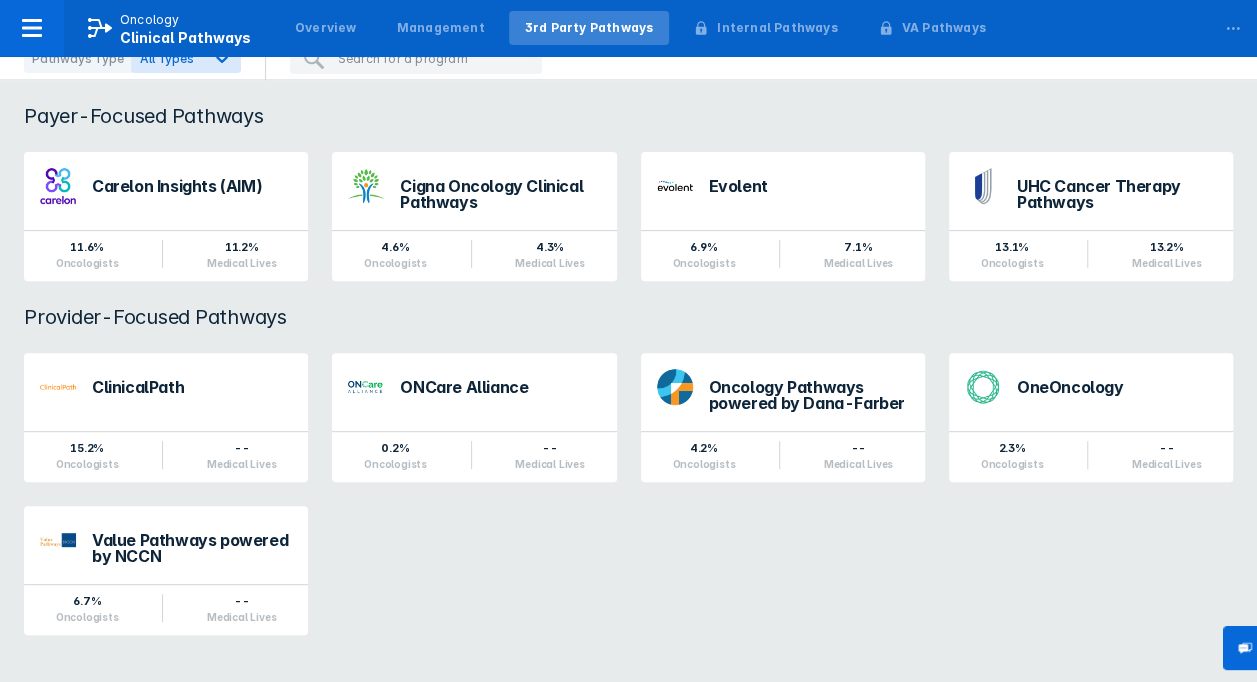 click on "ClinicalPath 15.2% Oncologists -- Medical Lives ONCare Alliance 0.2% Oncologists -- Medical Lives Oncology Pathways powered by Dana-Farber 4.2% Oncologists -- Medical Lives OneOncology 2.3% Oncologists -- Medical Lives Value Pathways powered by NCCN 6.7% Oncologists -- Medical Lives" at bounding box center [628, 494] 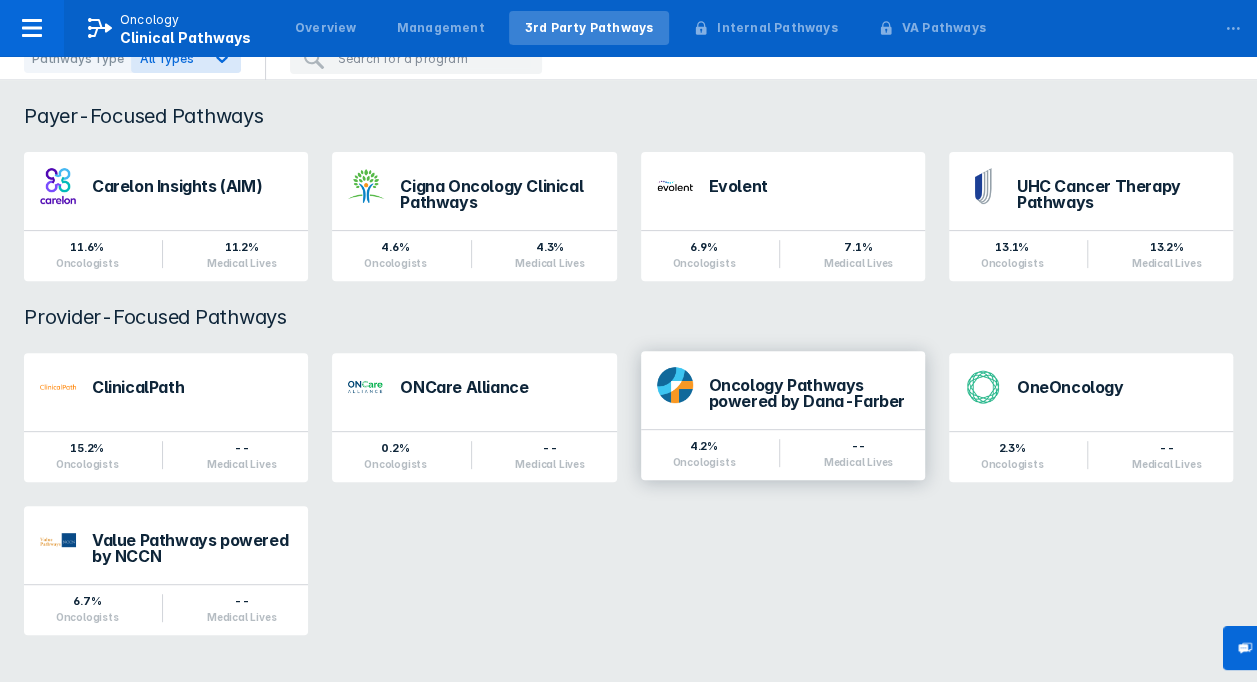 click on "Oncology Pathways powered by Dana-Farber" at bounding box center [809, 393] 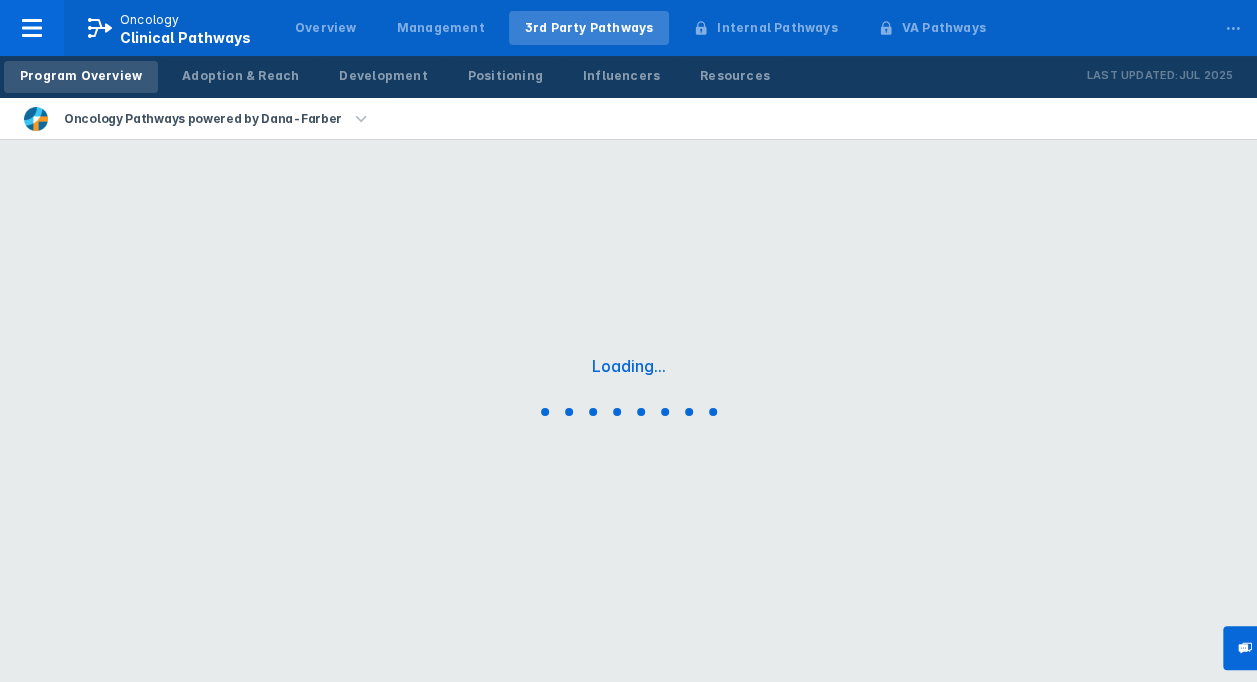 scroll, scrollTop: 0, scrollLeft: 0, axis: both 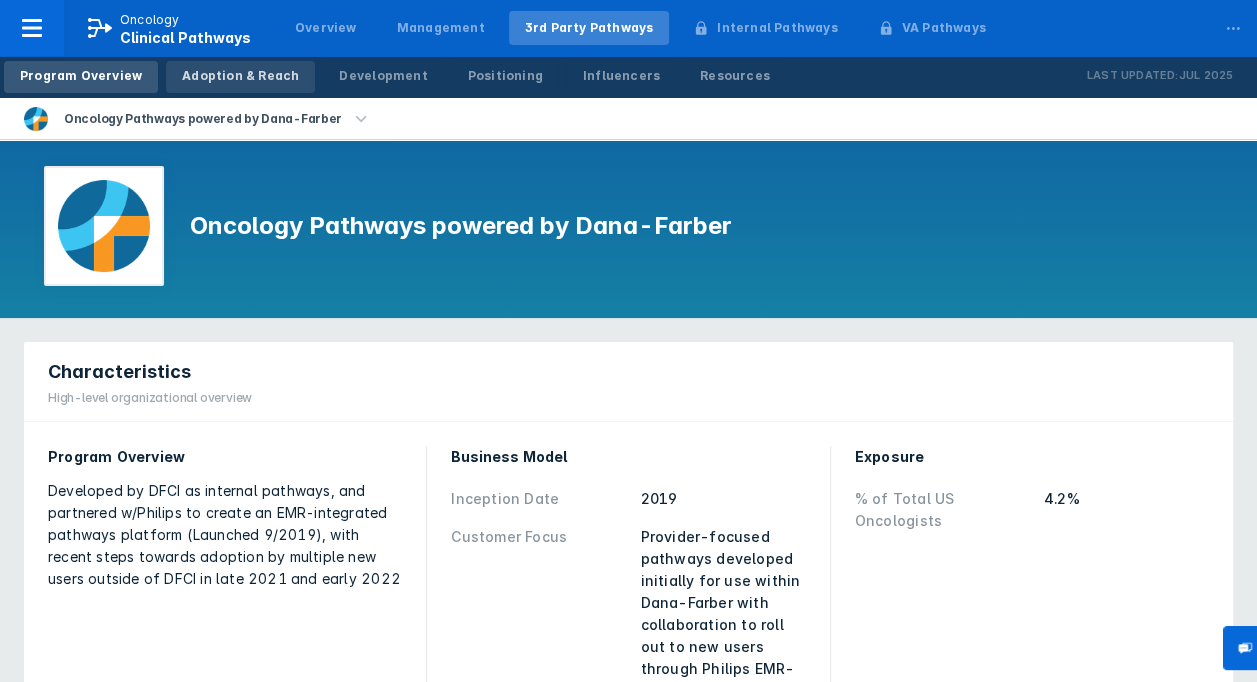 click on "Adoption & Reach" at bounding box center (240, 76) 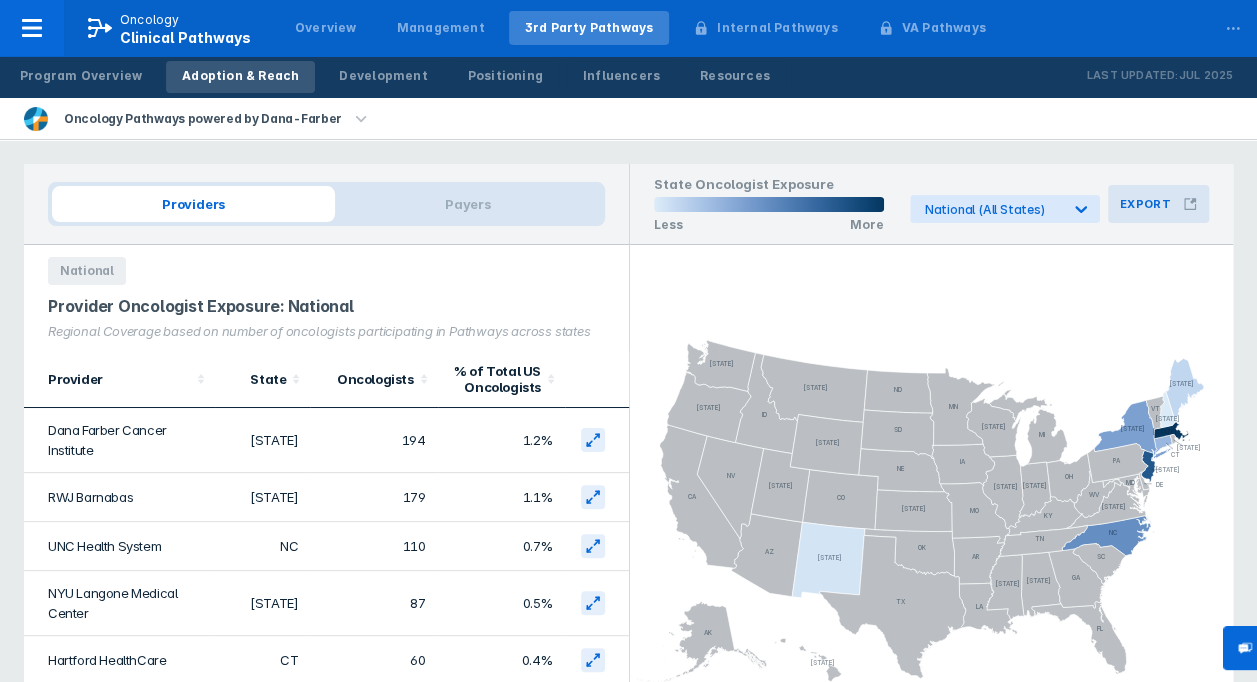 click on "Export" at bounding box center (1158, 204) 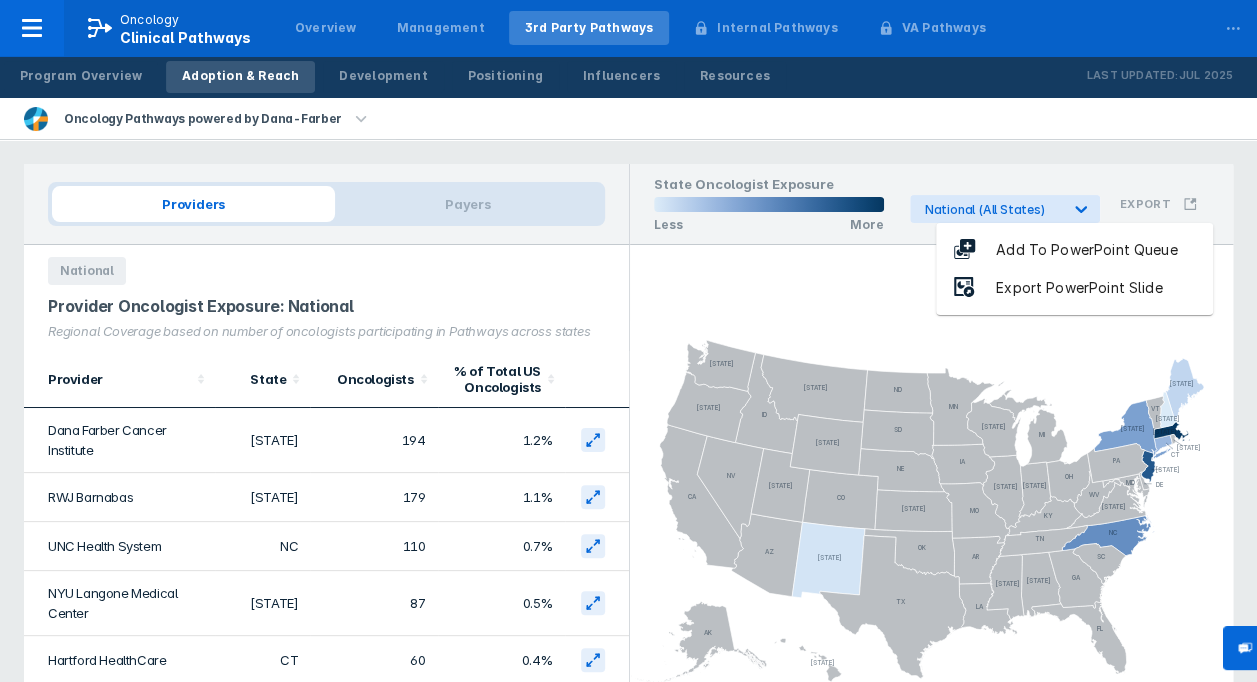 click on "Export PowerPoint Slide" at bounding box center [1079, 288] 